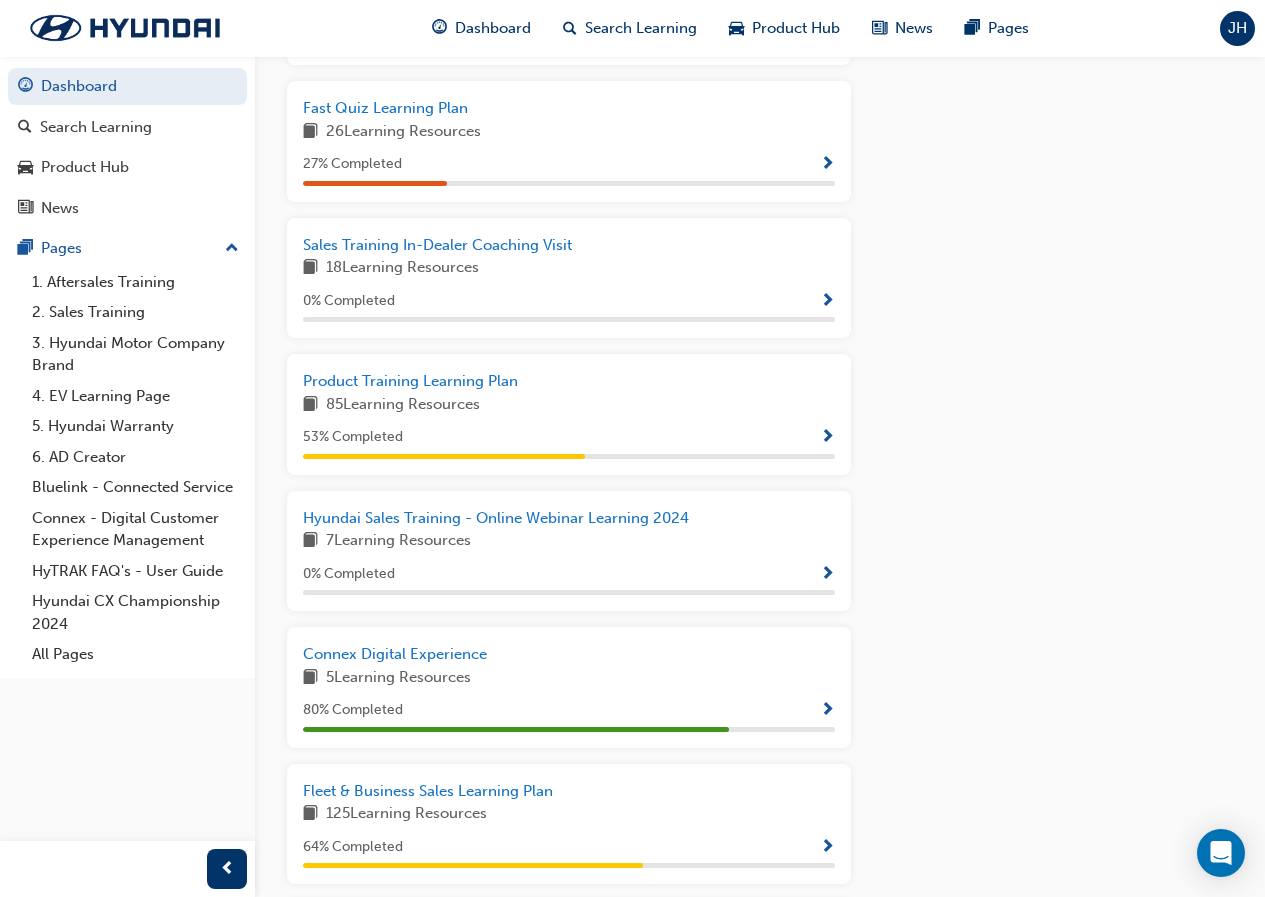scroll, scrollTop: 1400, scrollLeft: 0, axis: vertical 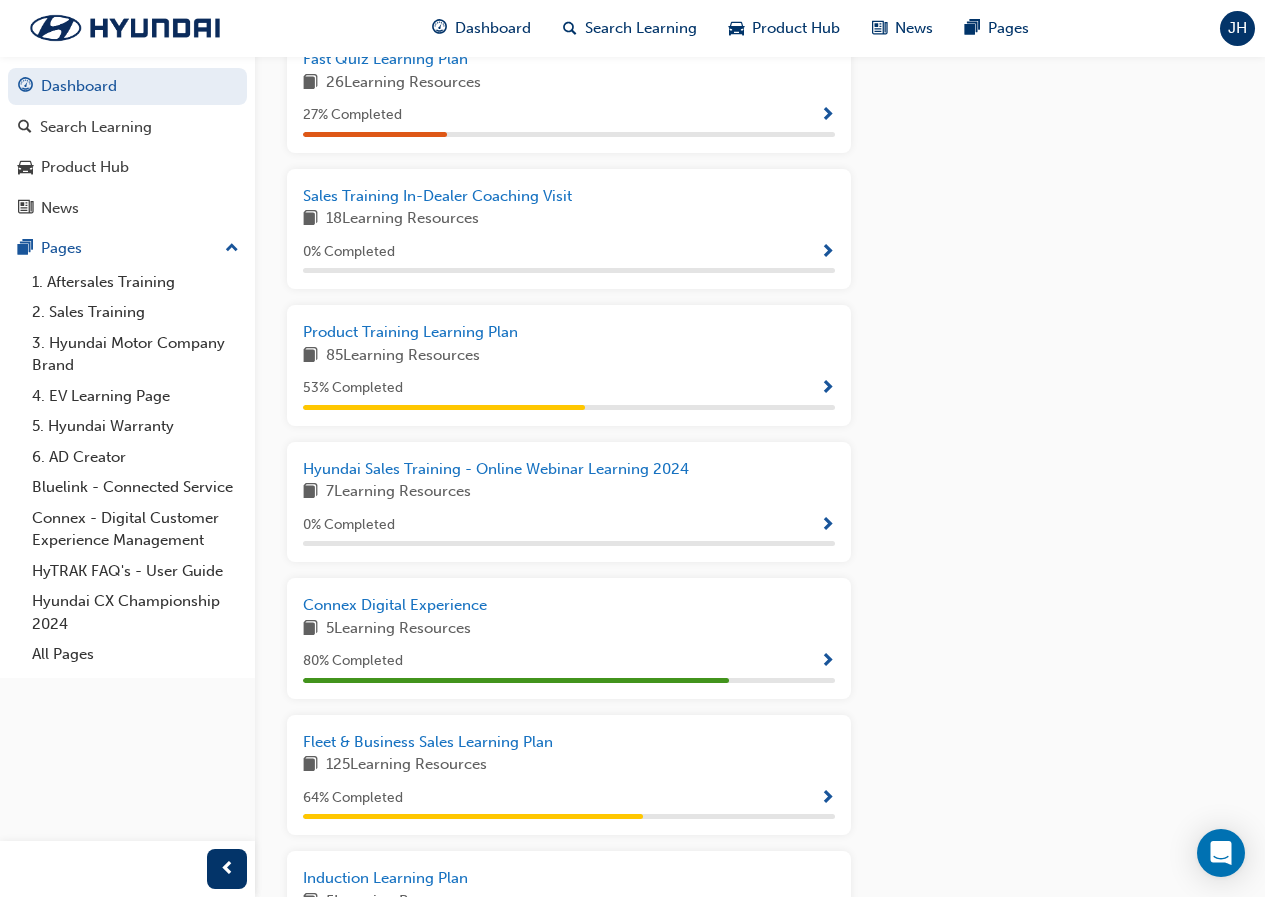click at bounding box center (827, 389) 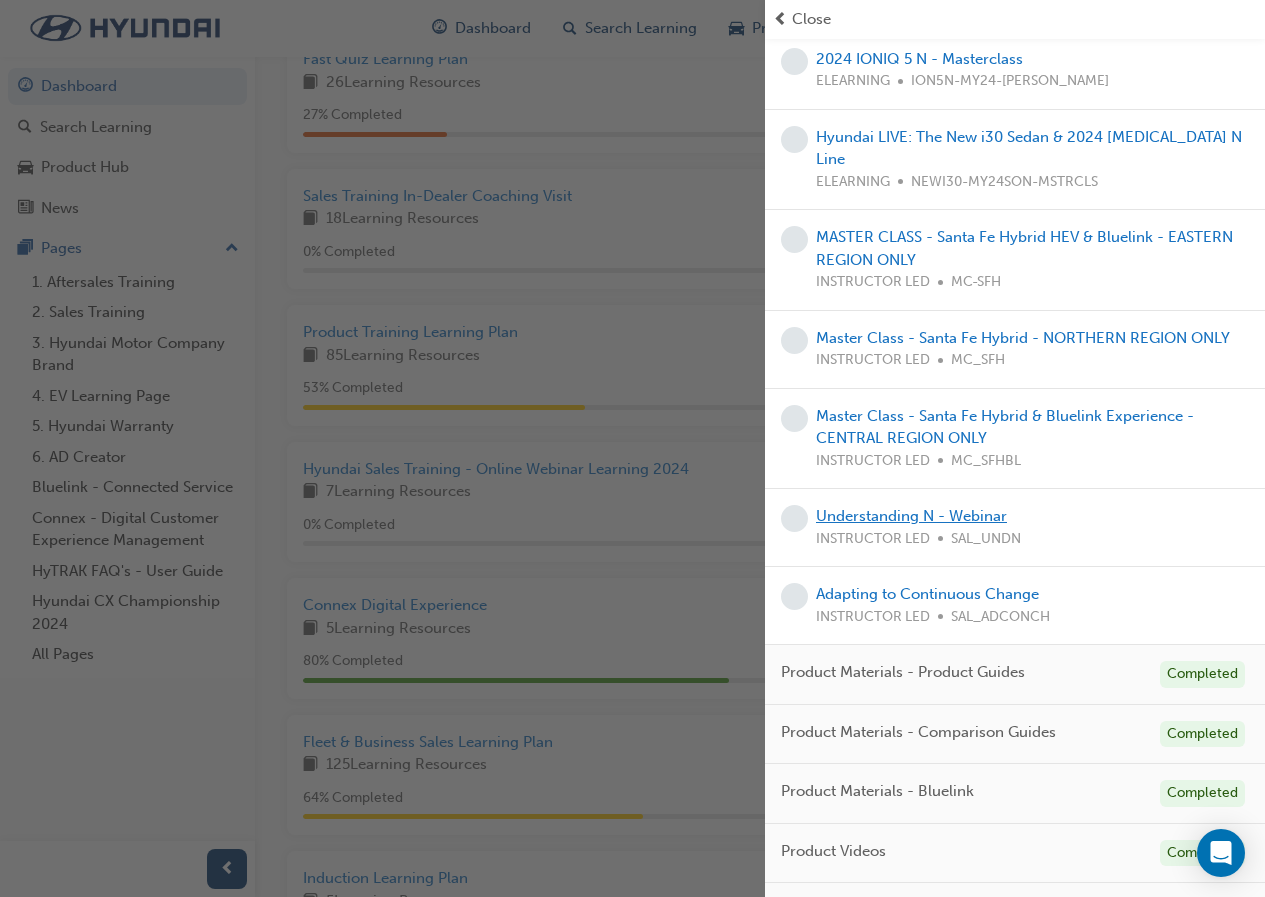 scroll, scrollTop: 3034, scrollLeft: 0, axis: vertical 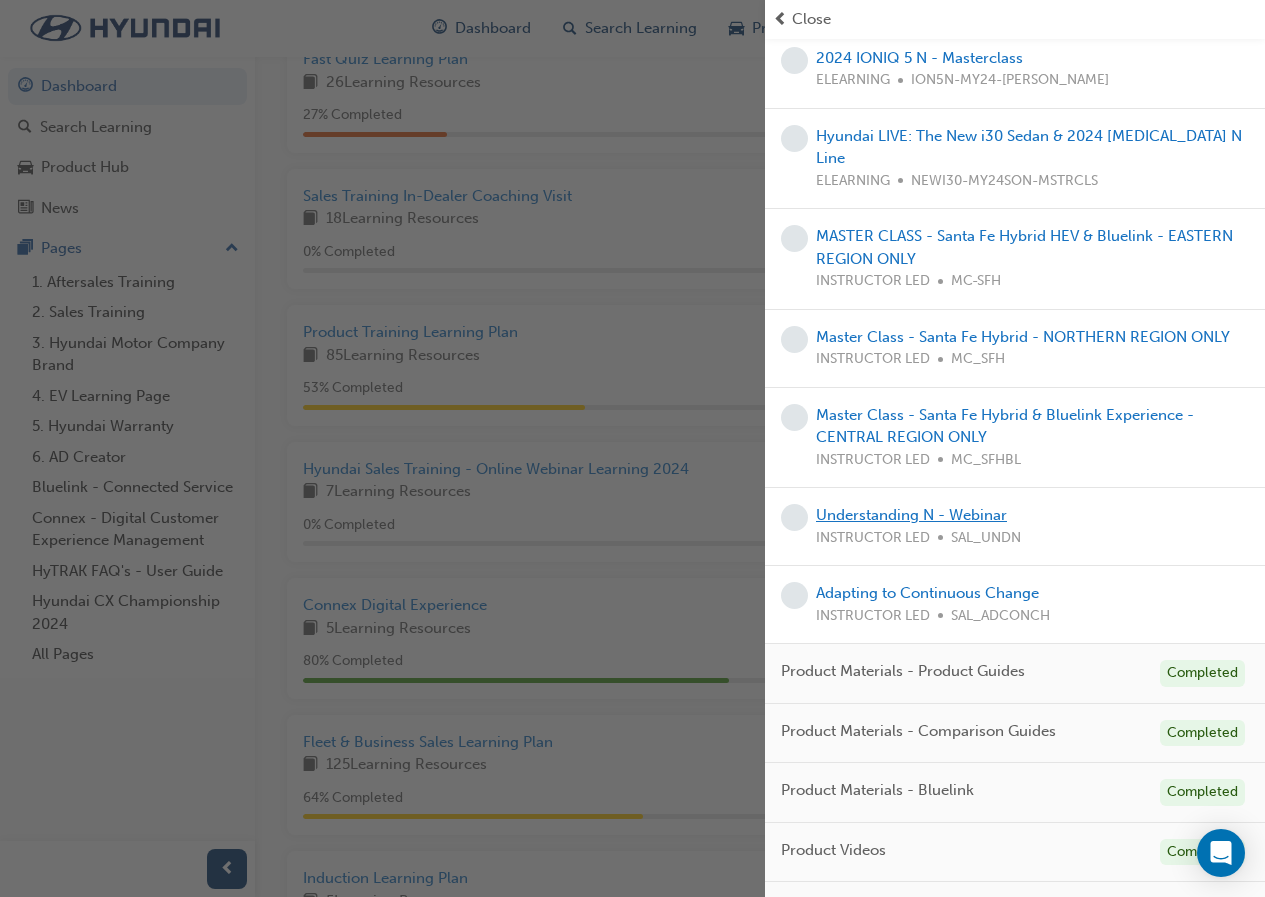 click on "Understanding N - Webinar" at bounding box center [911, 515] 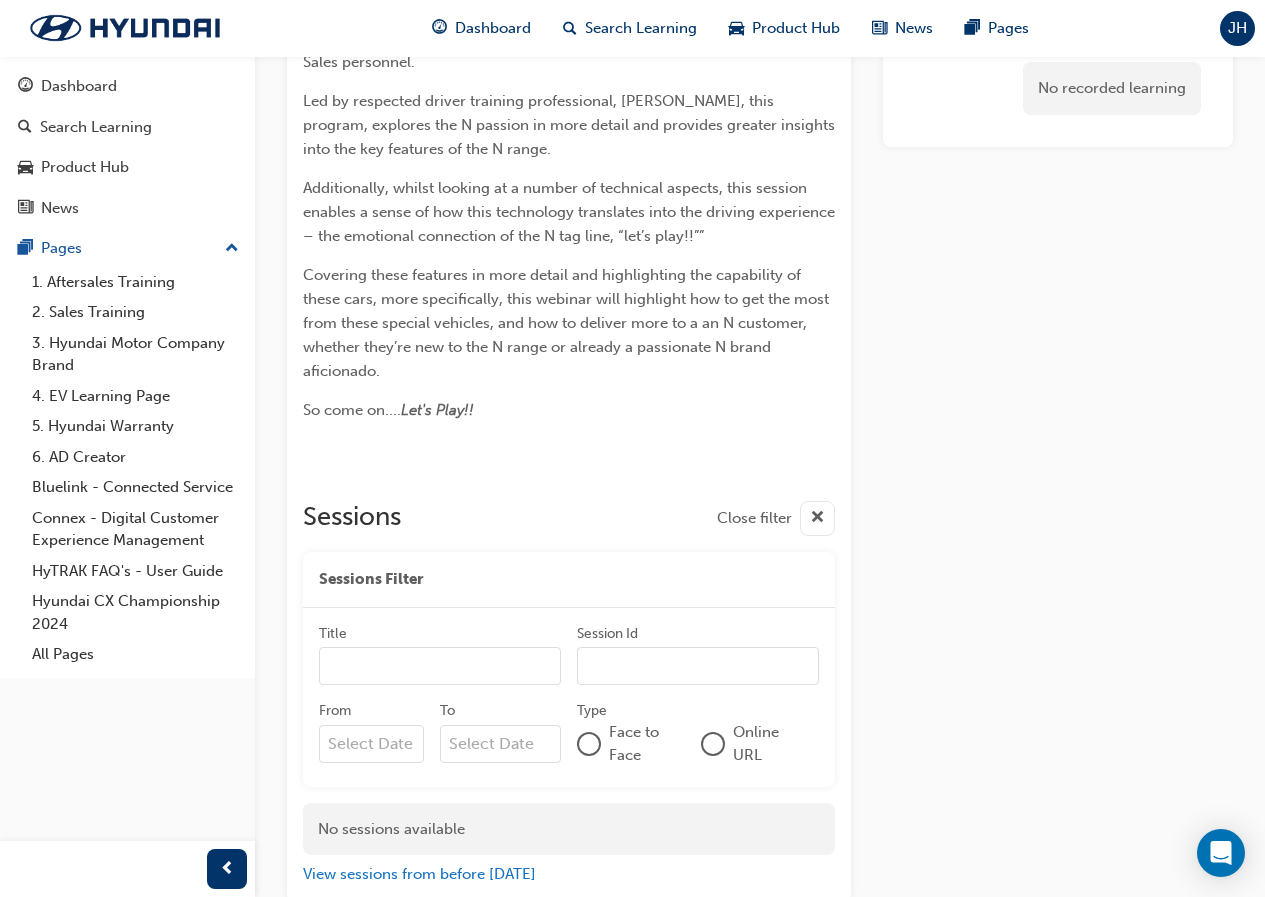 scroll, scrollTop: 533, scrollLeft: 0, axis: vertical 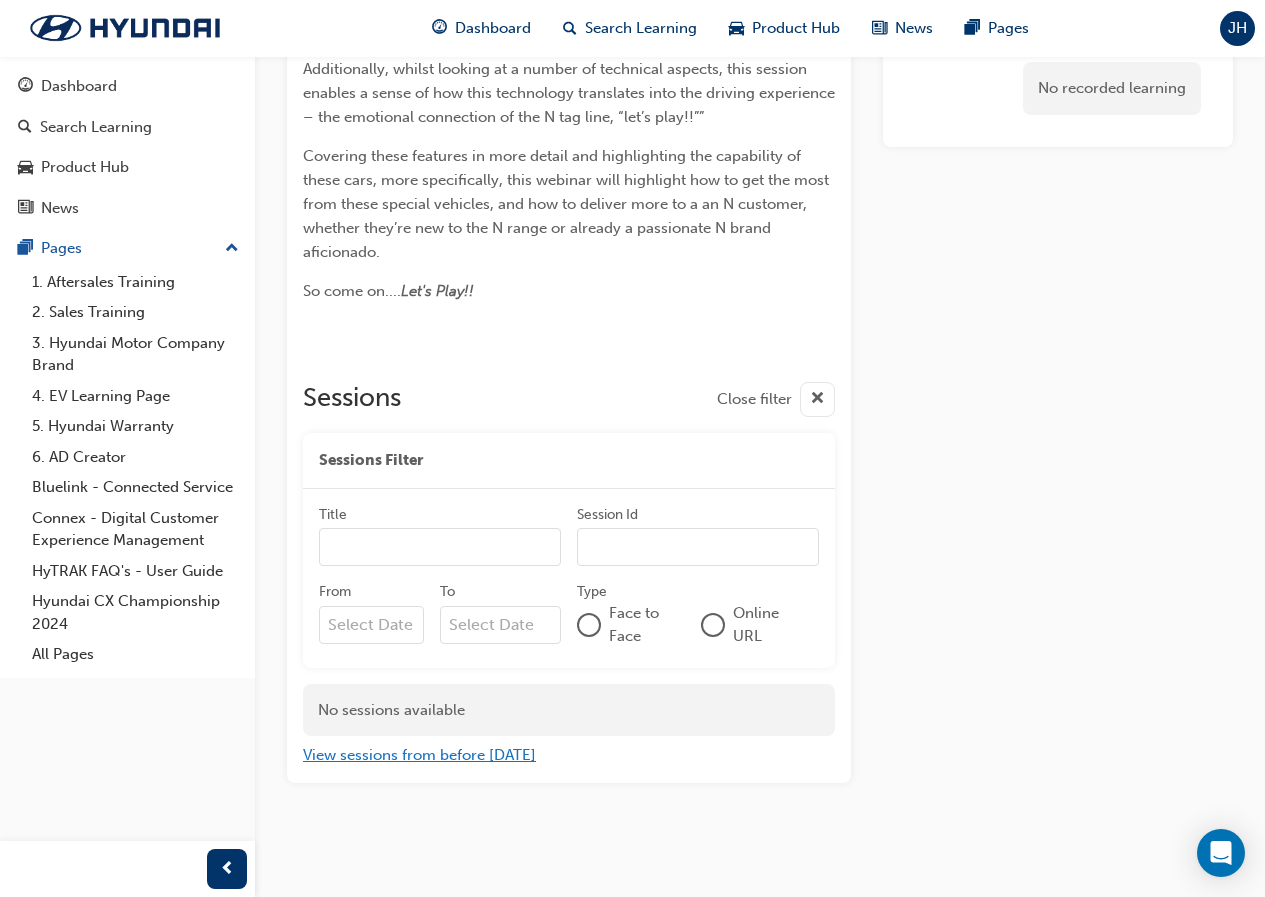 click on "View sessions from before today" at bounding box center [419, 755] 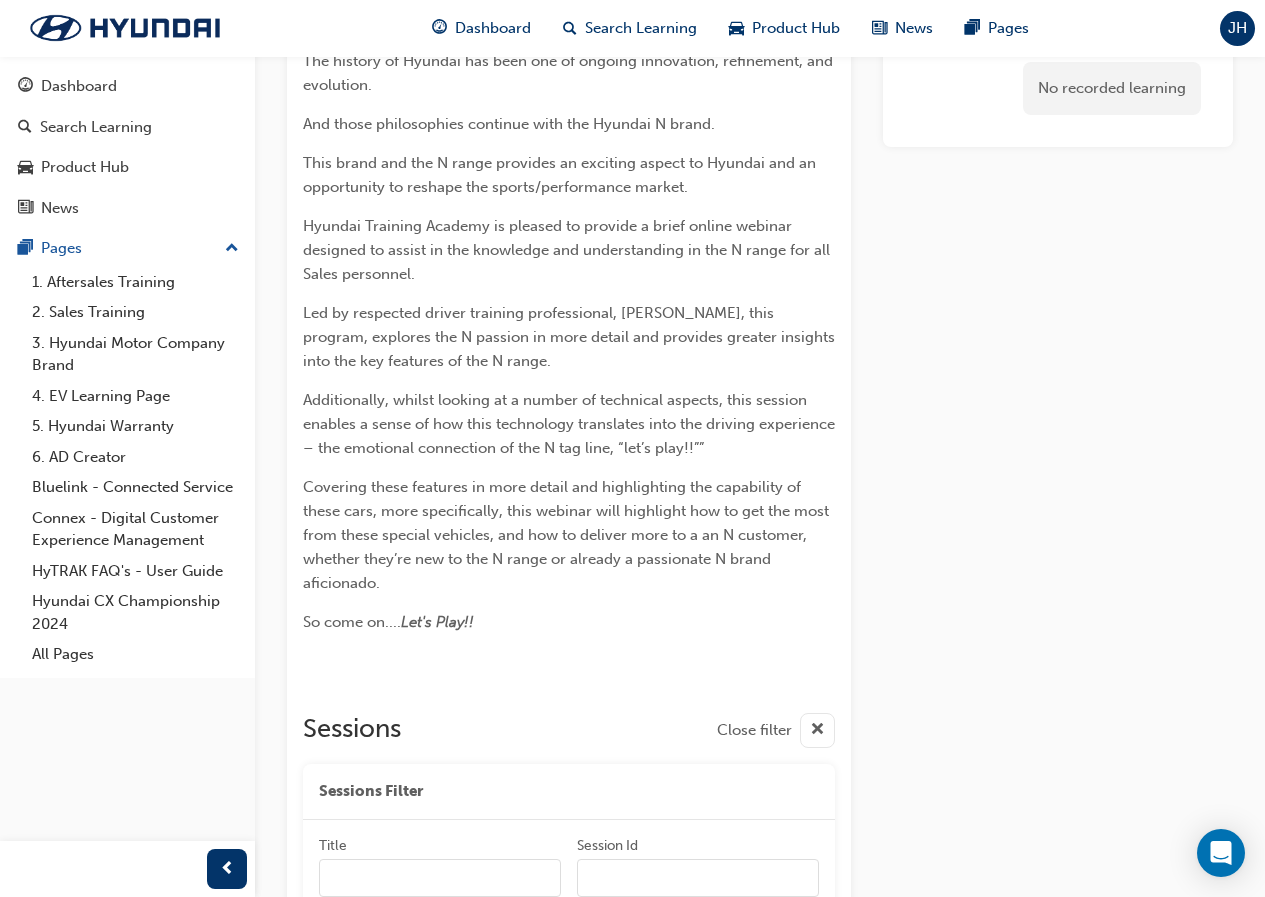 scroll, scrollTop: 133, scrollLeft: 0, axis: vertical 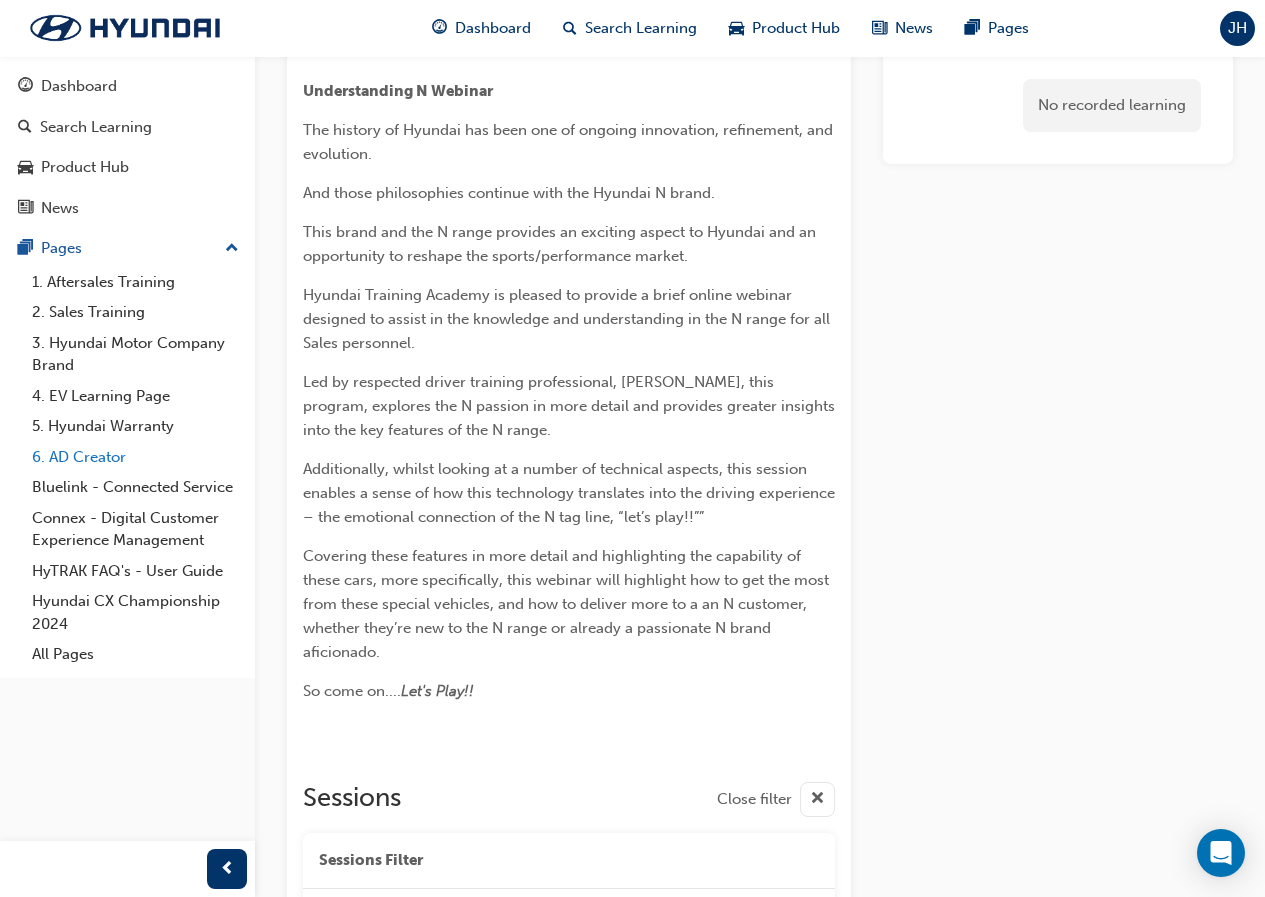click on "6. AD Creator" at bounding box center [135, 457] 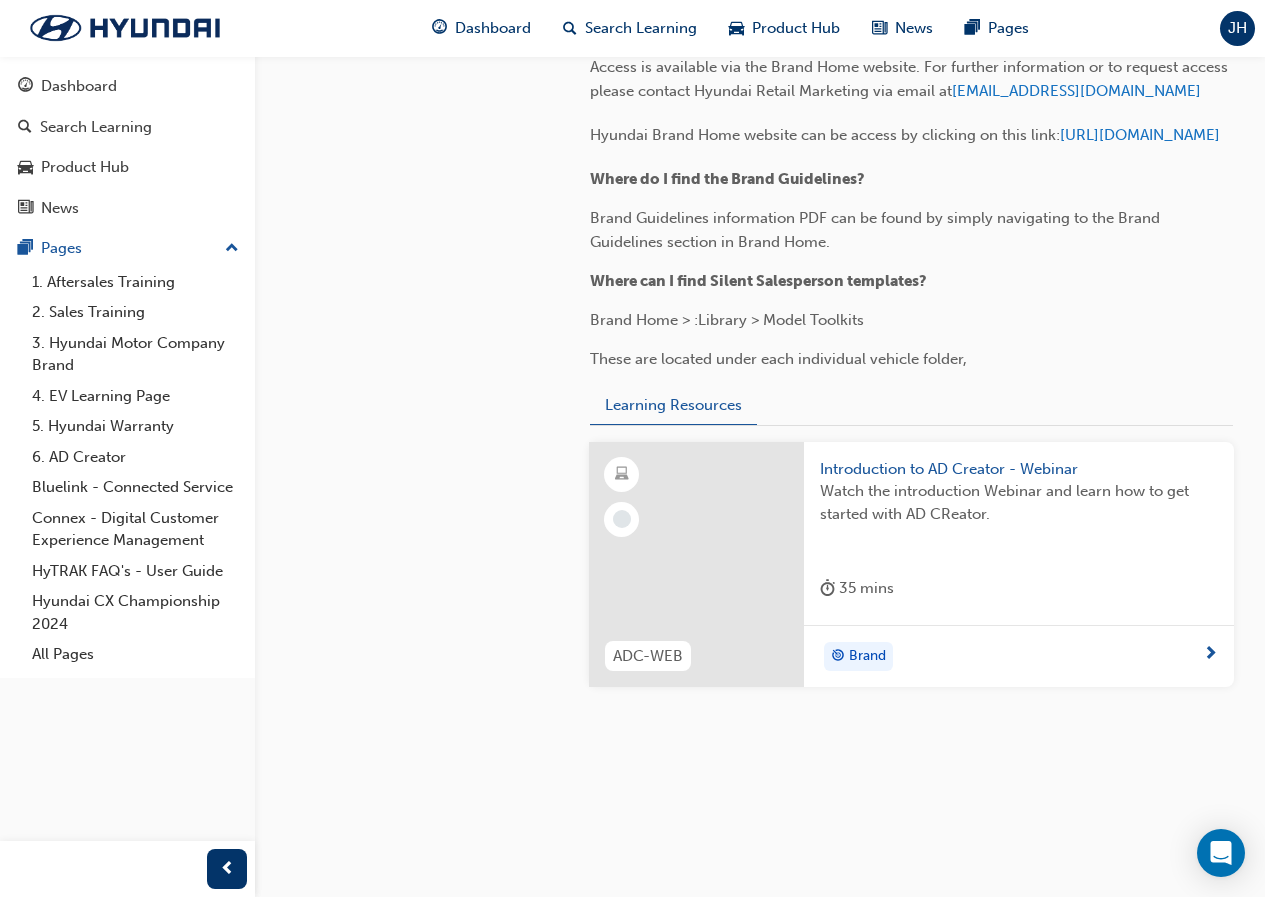 scroll, scrollTop: 2721, scrollLeft: 0, axis: vertical 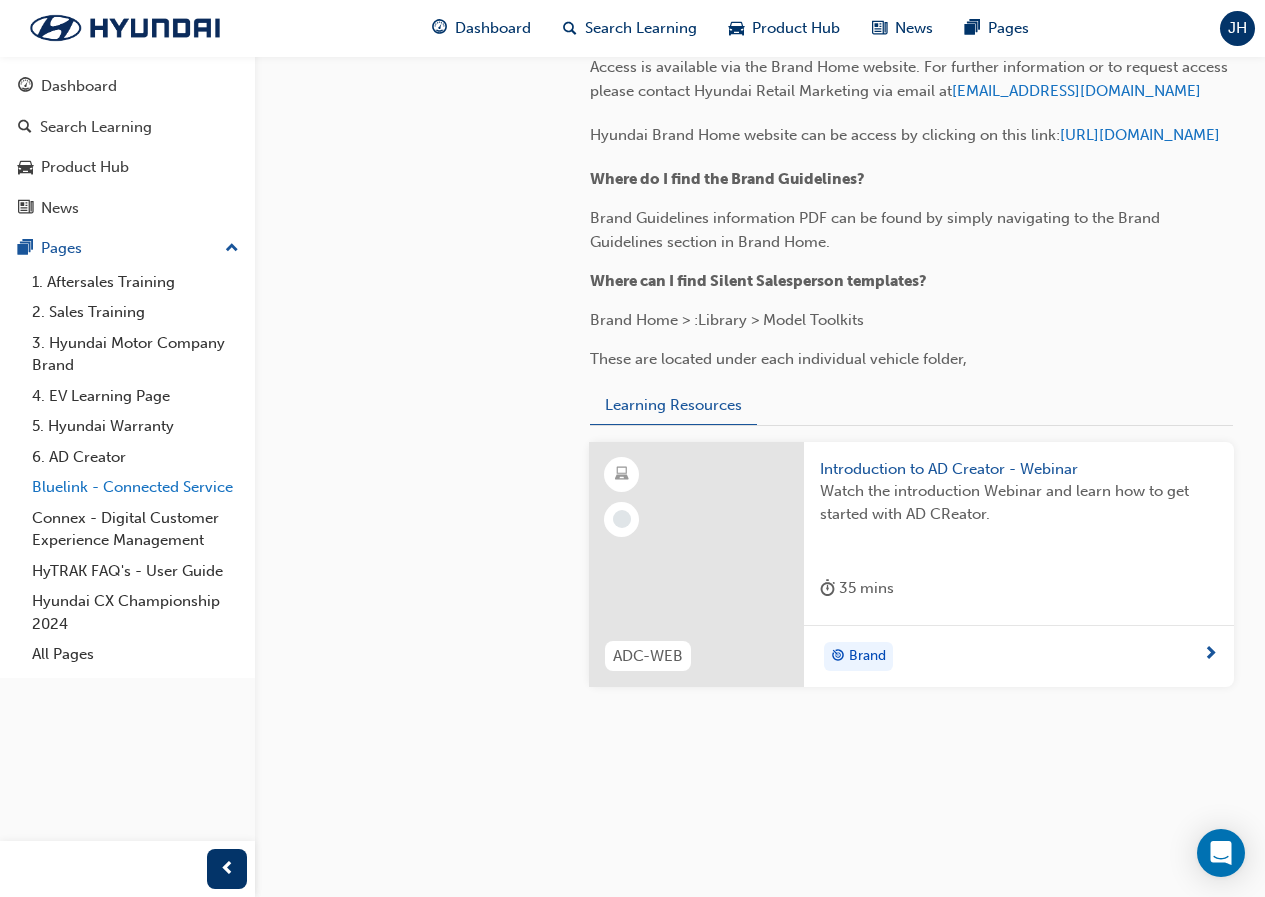 click on "Bluelink - Connected Service" at bounding box center (135, 487) 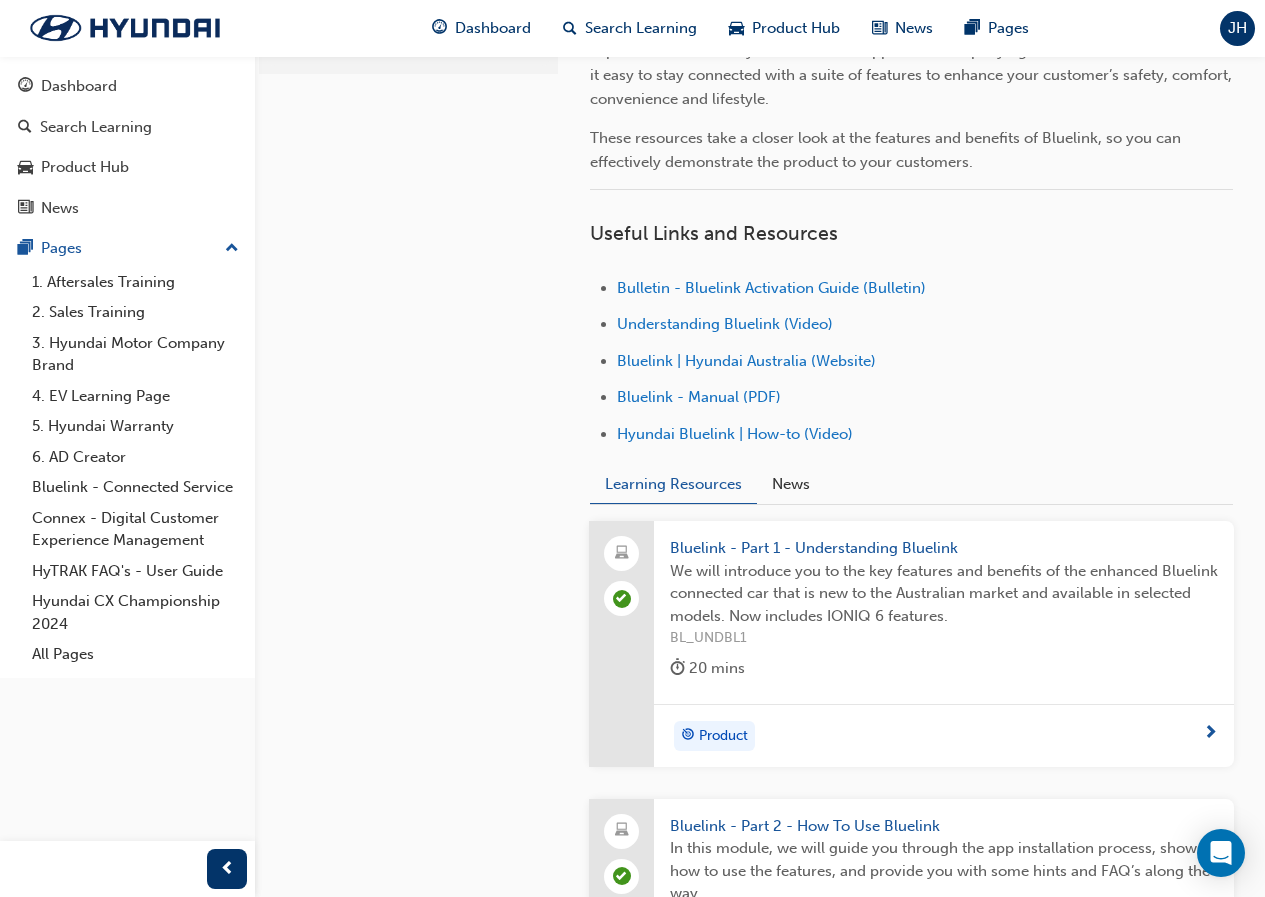 scroll, scrollTop: 242, scrollLeft: 0, axis: vertical 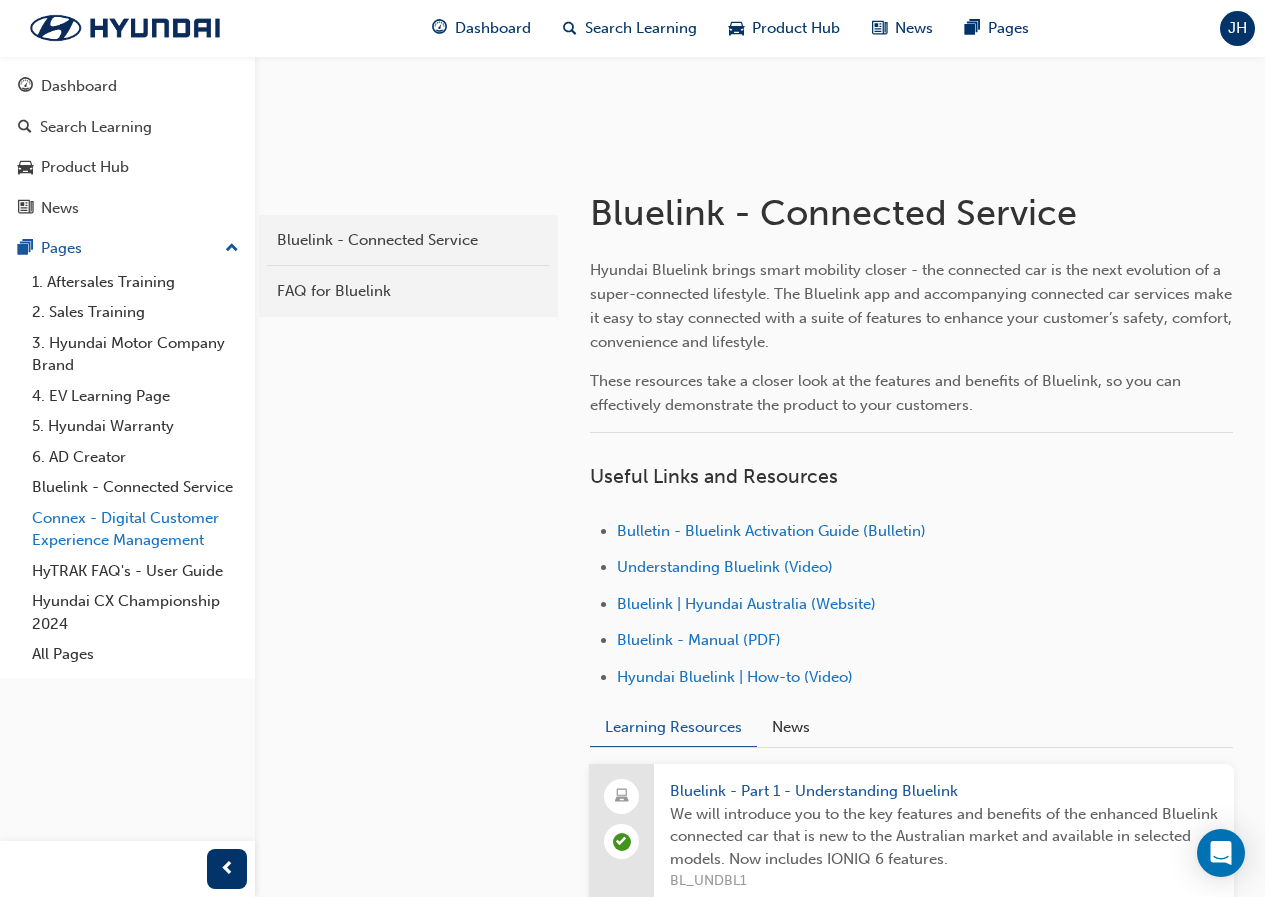 click on "Connex - Digital Customer Experience Management" at bounding box center [135, 529] 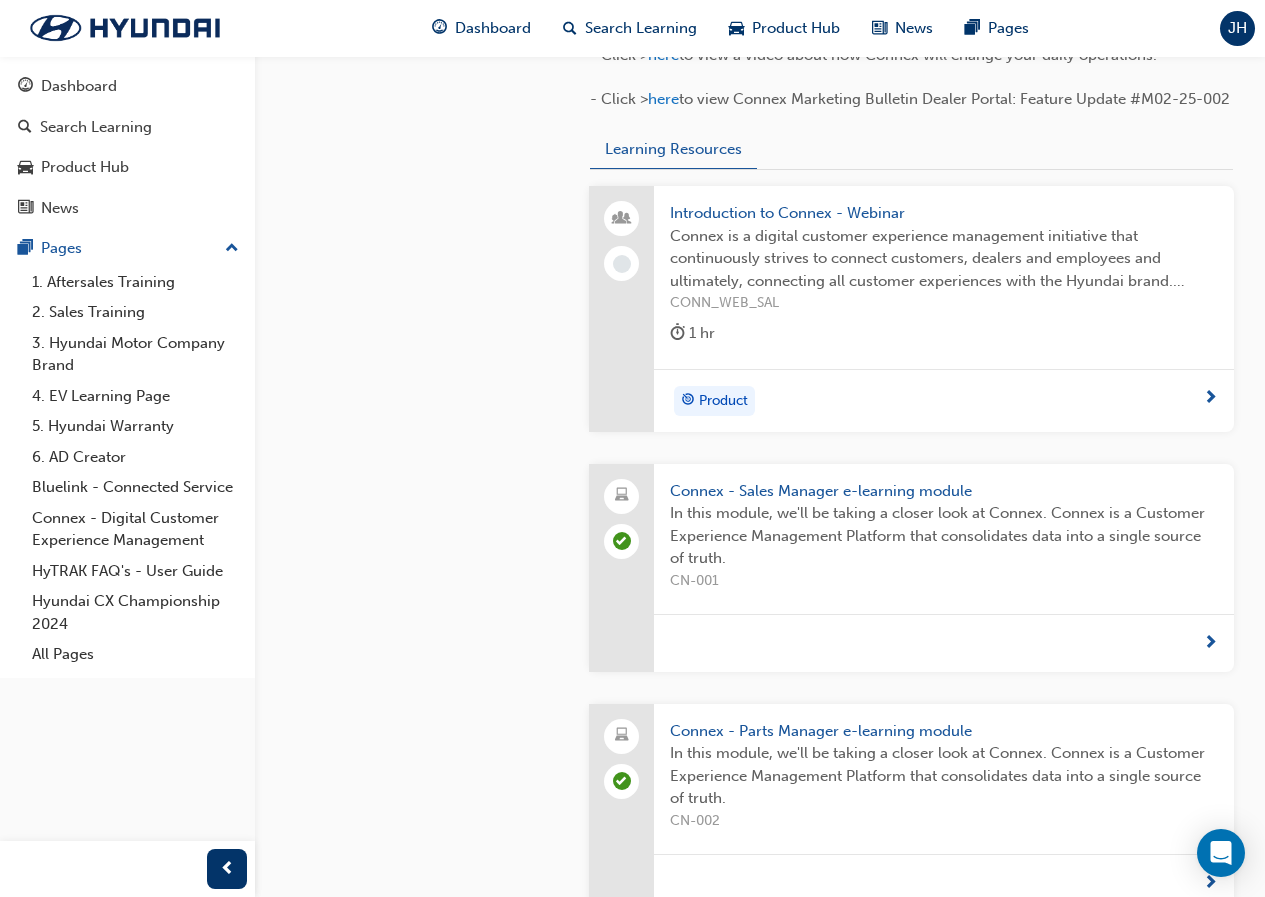 scroll, scrollTop: 1085, scrollLeft: 0, axis: vertical 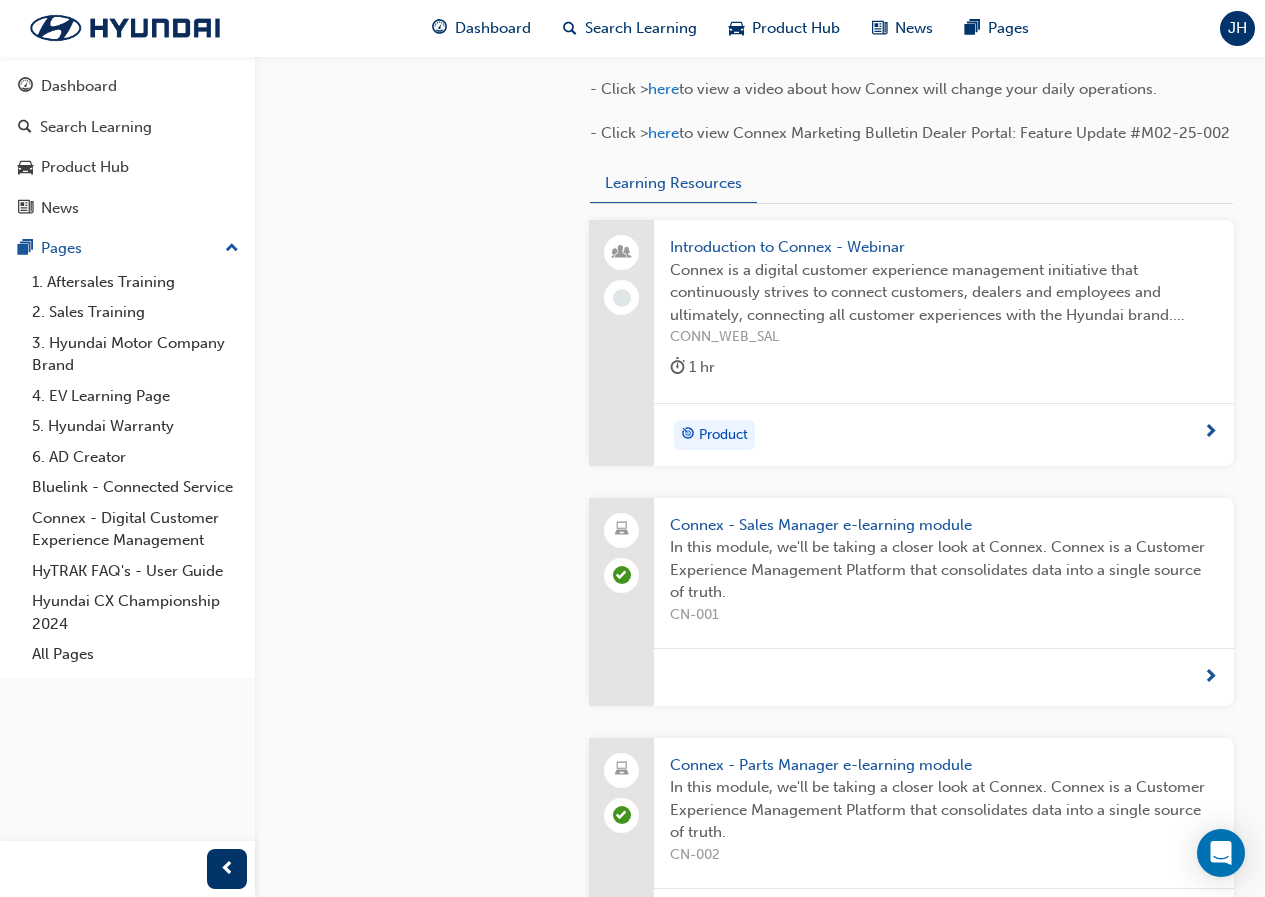 click on "Introduction to Connex - Webinar" at bounding box center (944, 247) 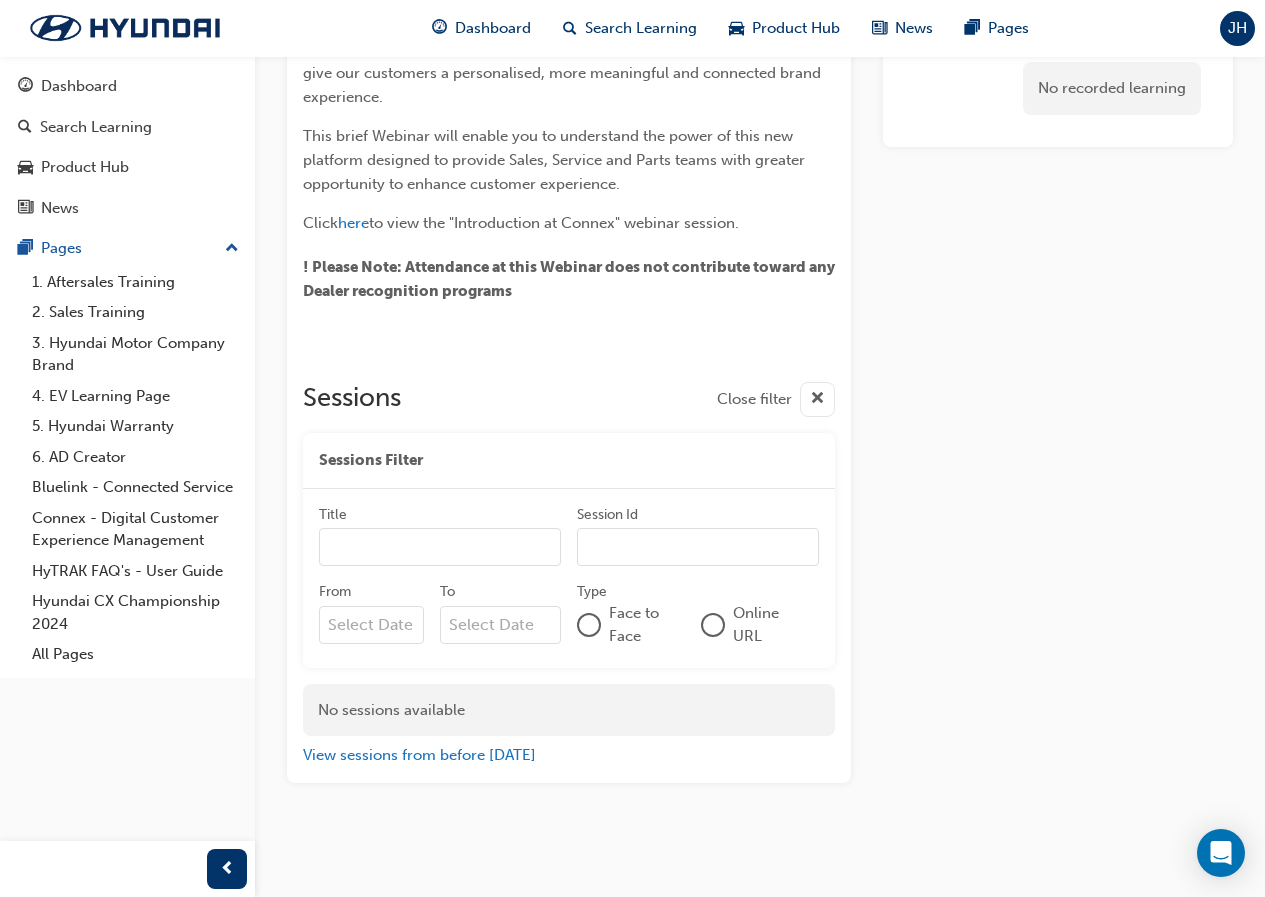 scroll, scrollTop: 310, scrollLeft: 0, axis: vertical 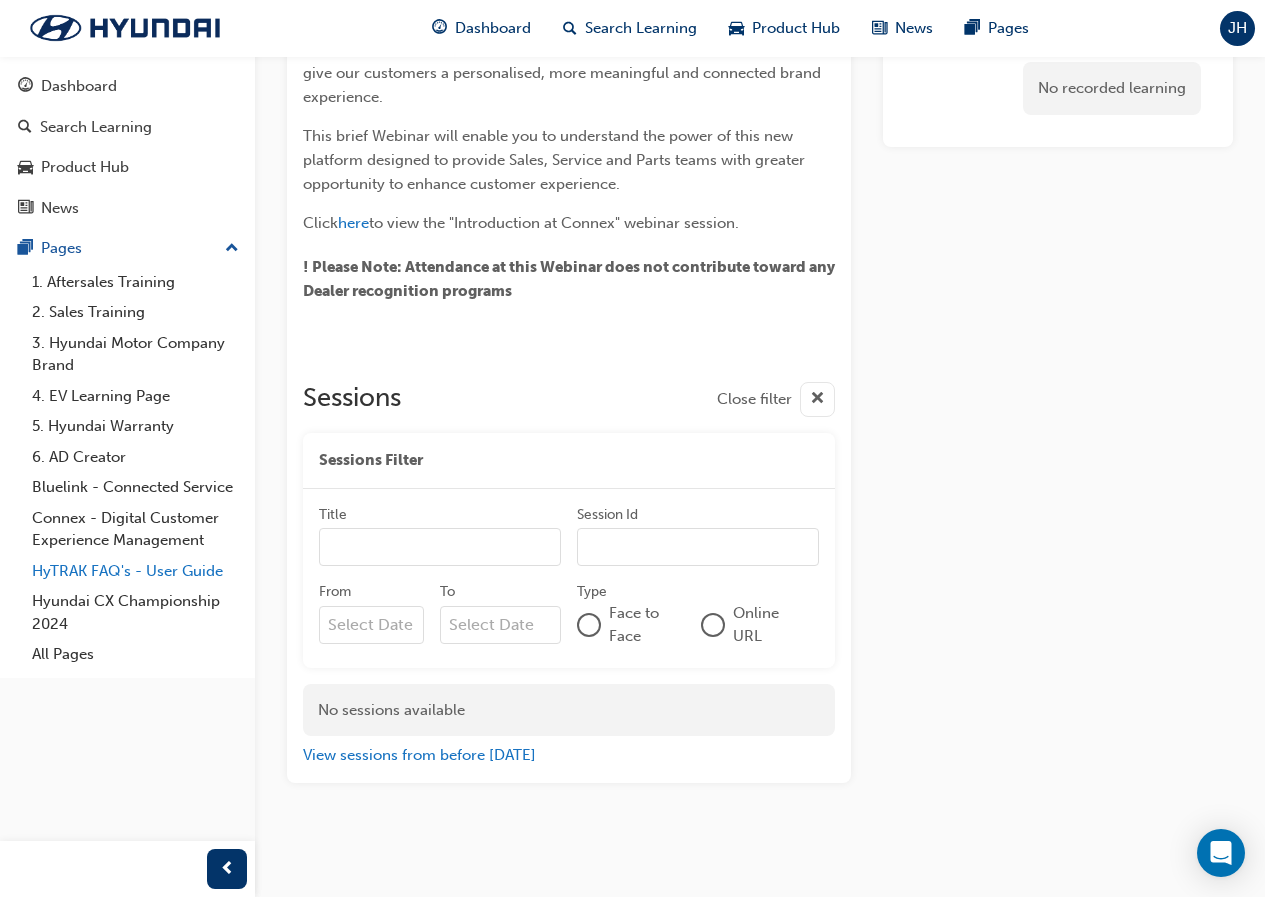 click on "HyTRAK FAQ's - User Guide" at bounding box center [135, 571] 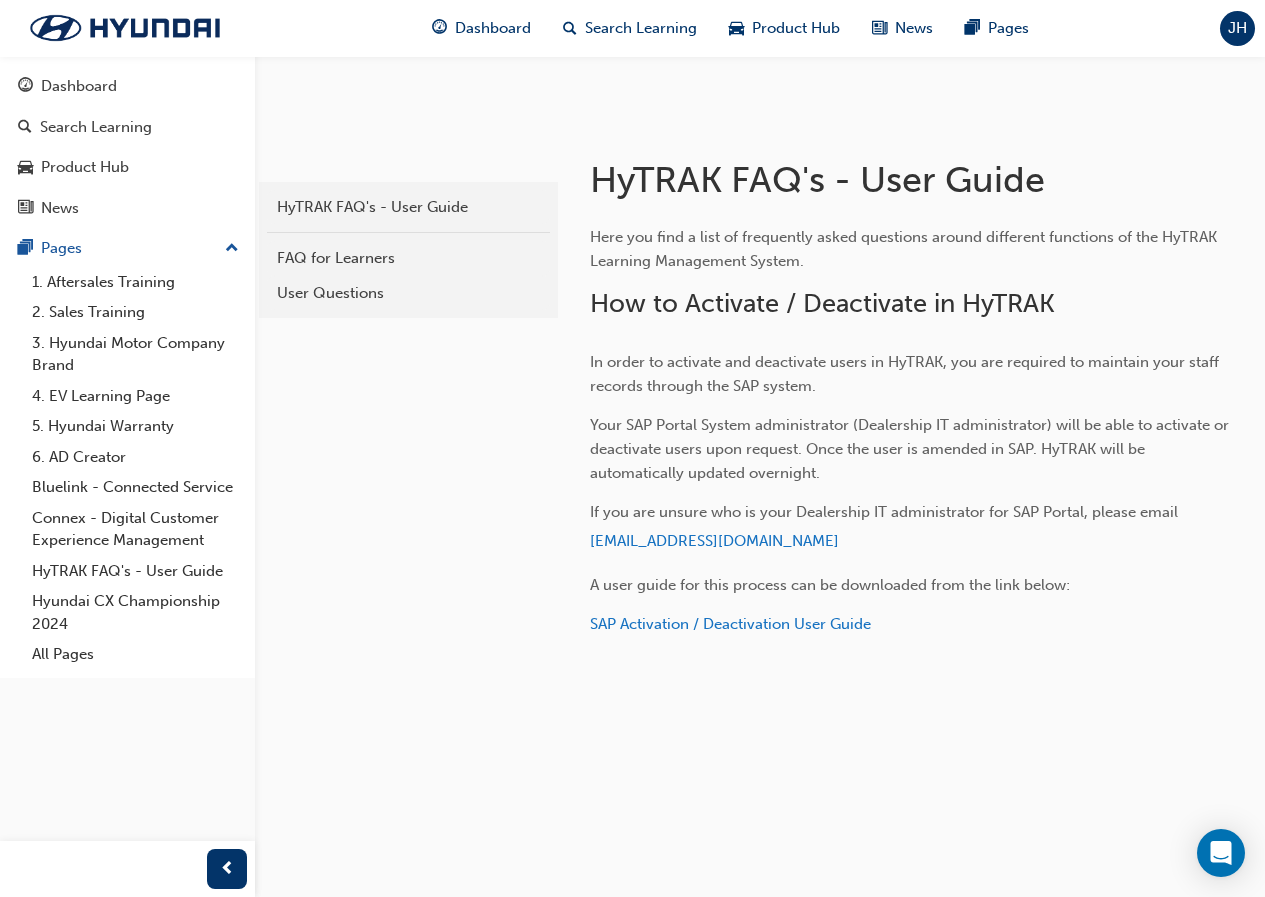 scroll, scrollTop: 194, scrollLeft: 0, axis: vertical 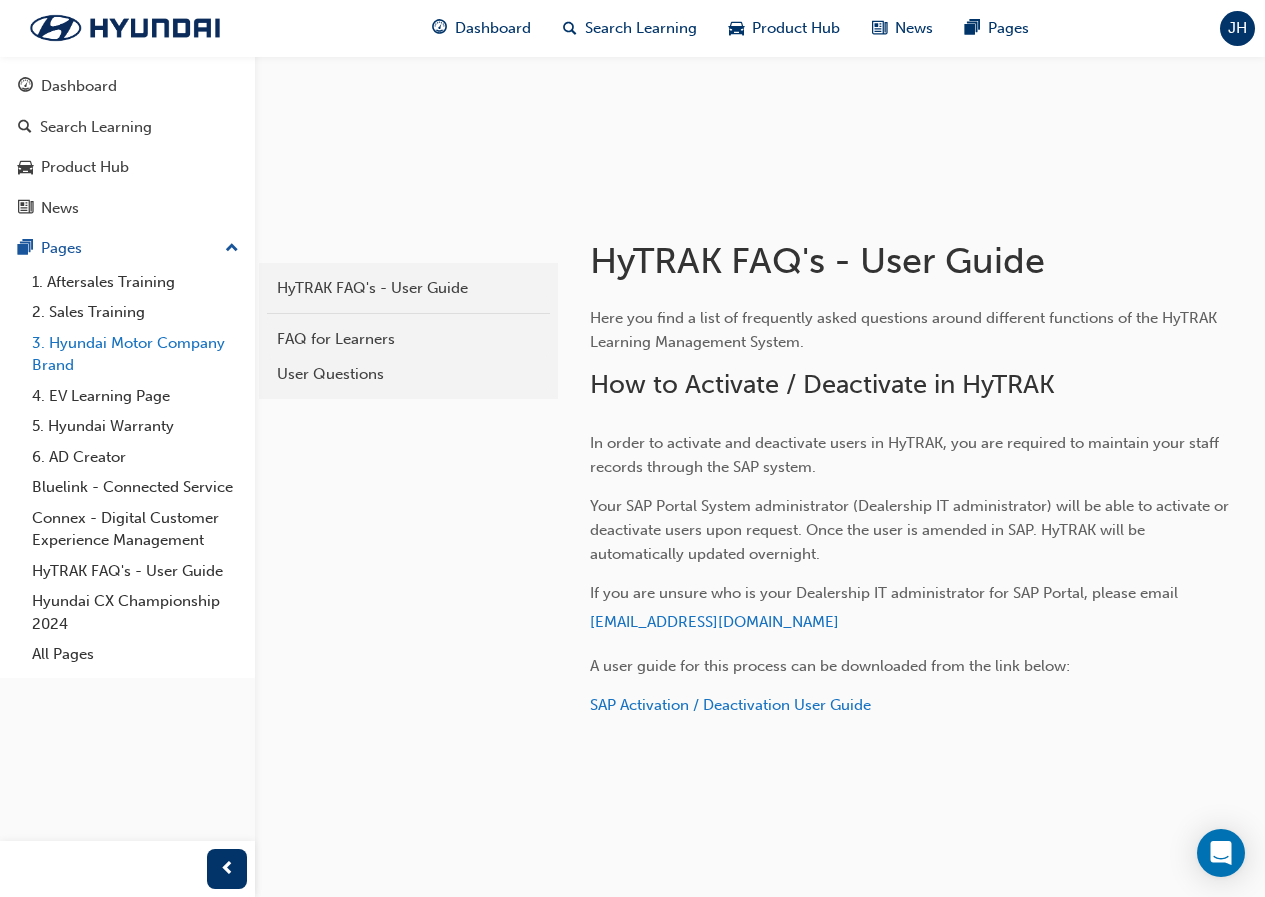 click on "3. Hyundai Motor Company Brand" at bounding box center (135, 354) 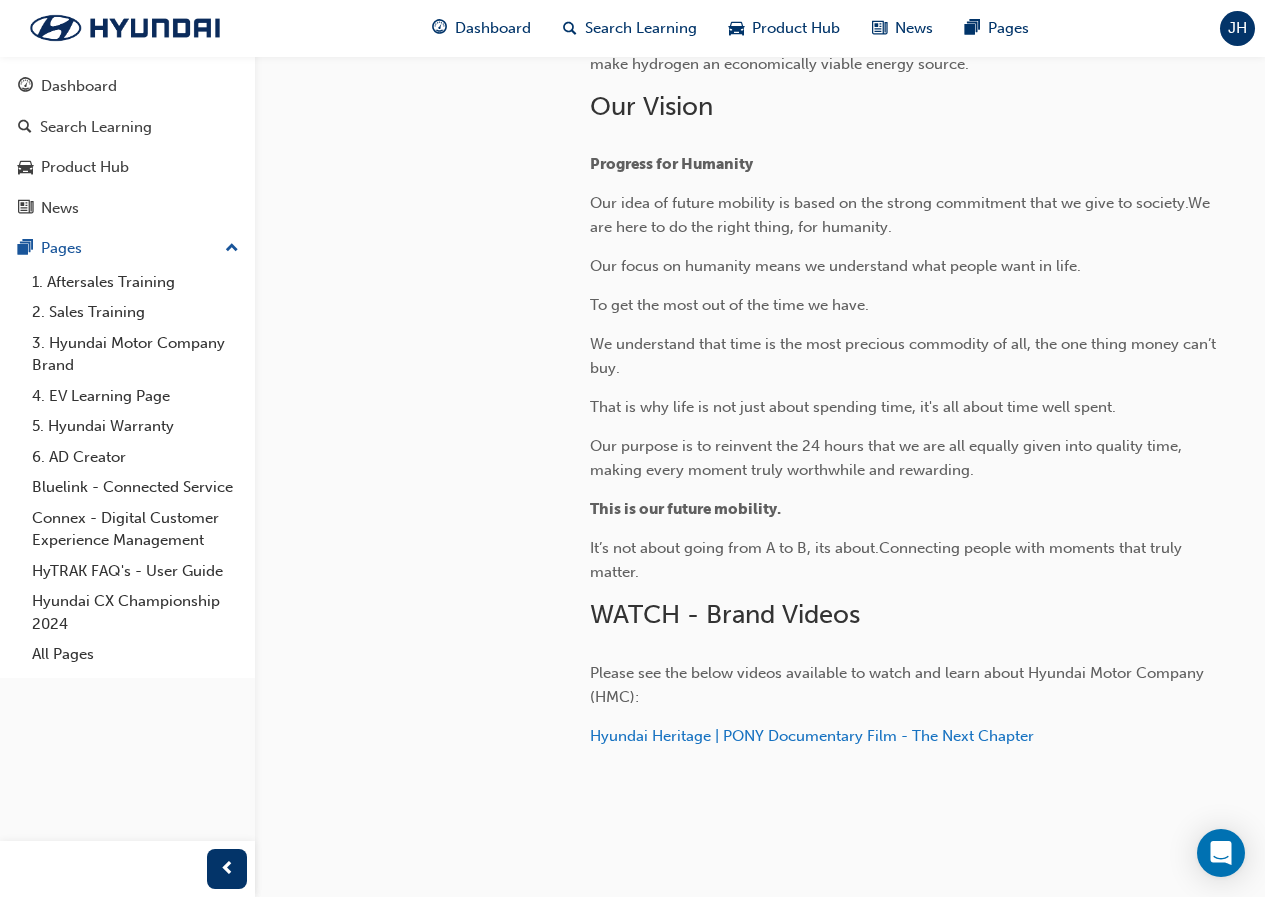 scroll, scrollTop: 699, scrollLeft: 0, axis: vertical 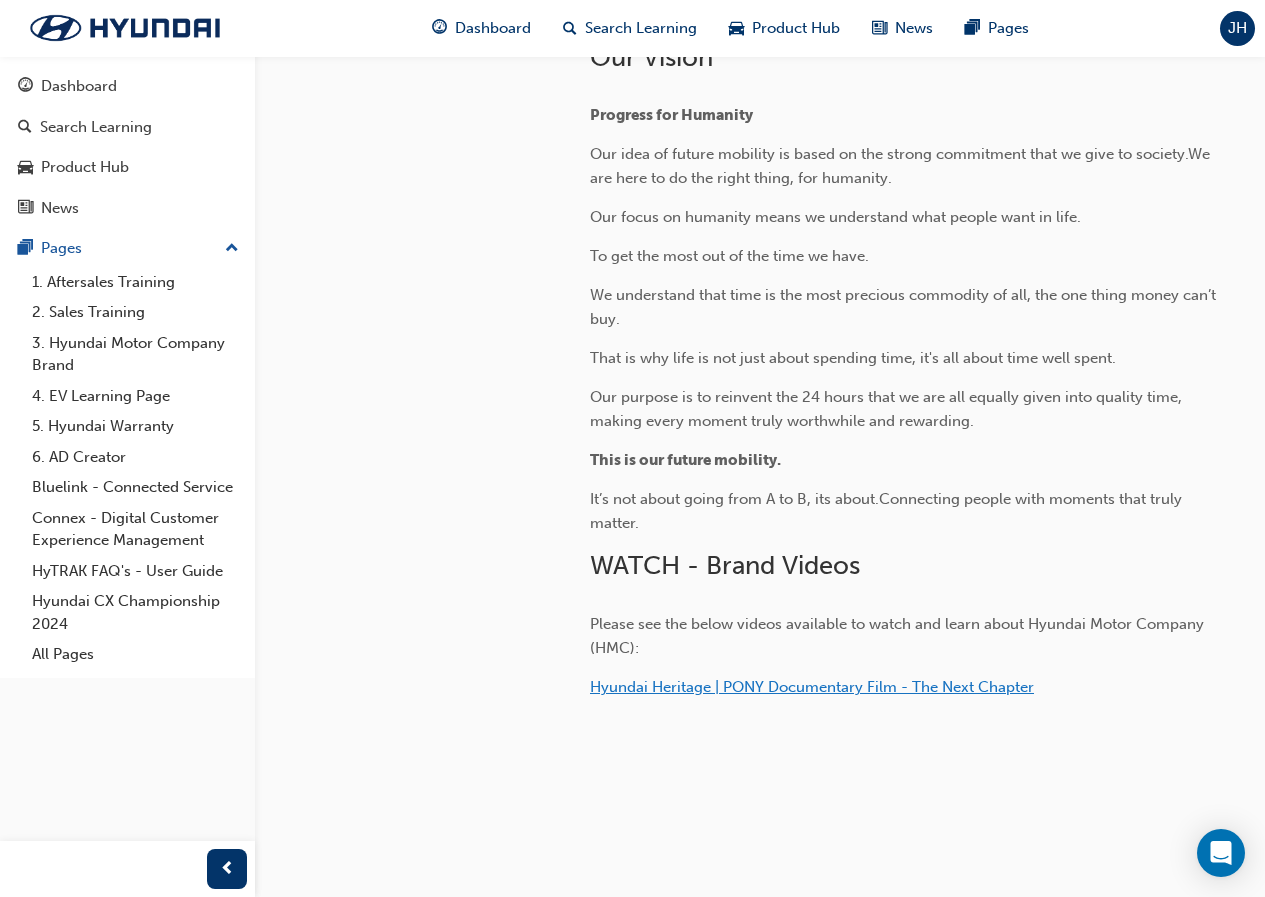 click on "Hyundai Heritage | PONY Documentary Film - The Next Chapter" at bounding box center [812, 687] 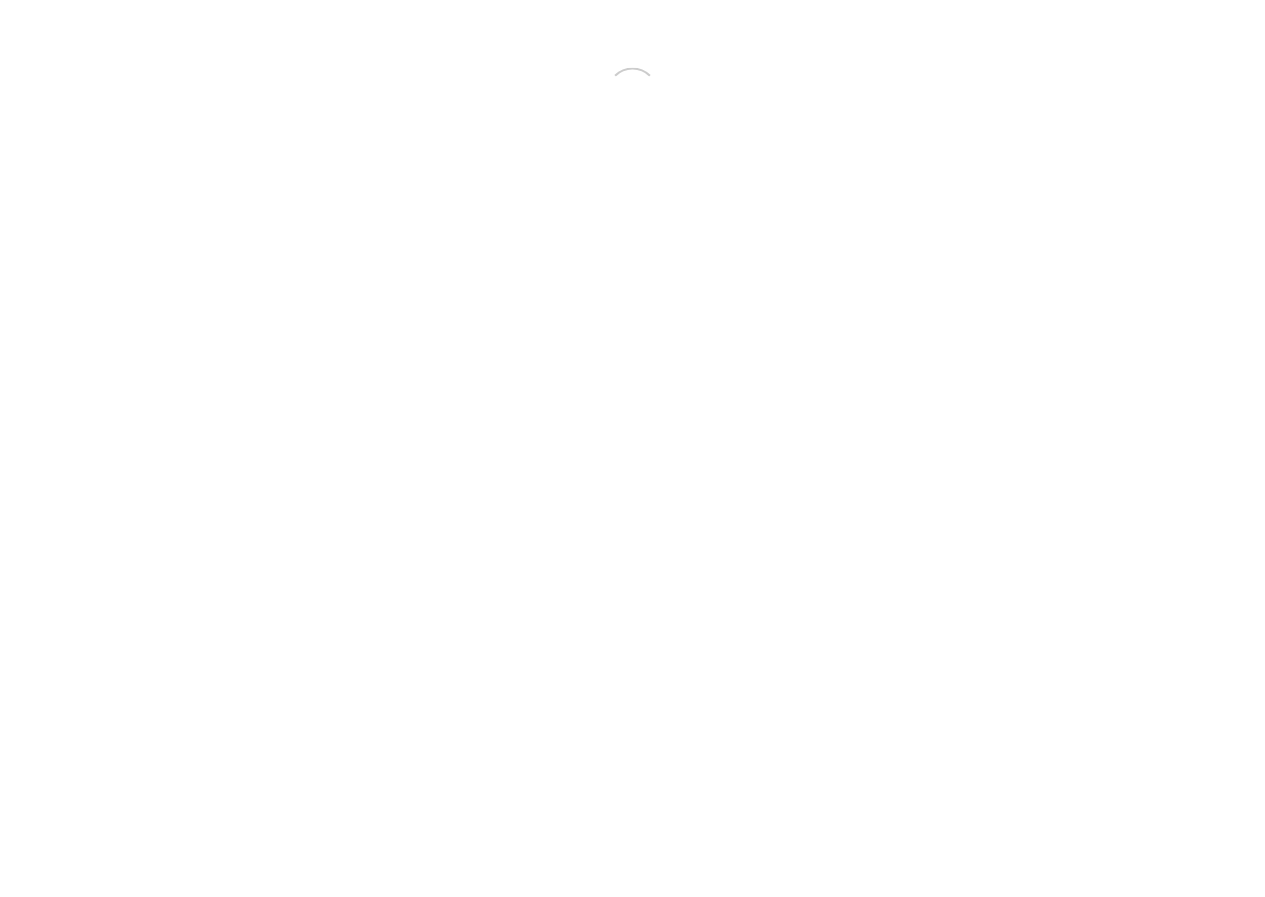 scroll, scrollTop: 0, scrollLeft: 0, axis: both 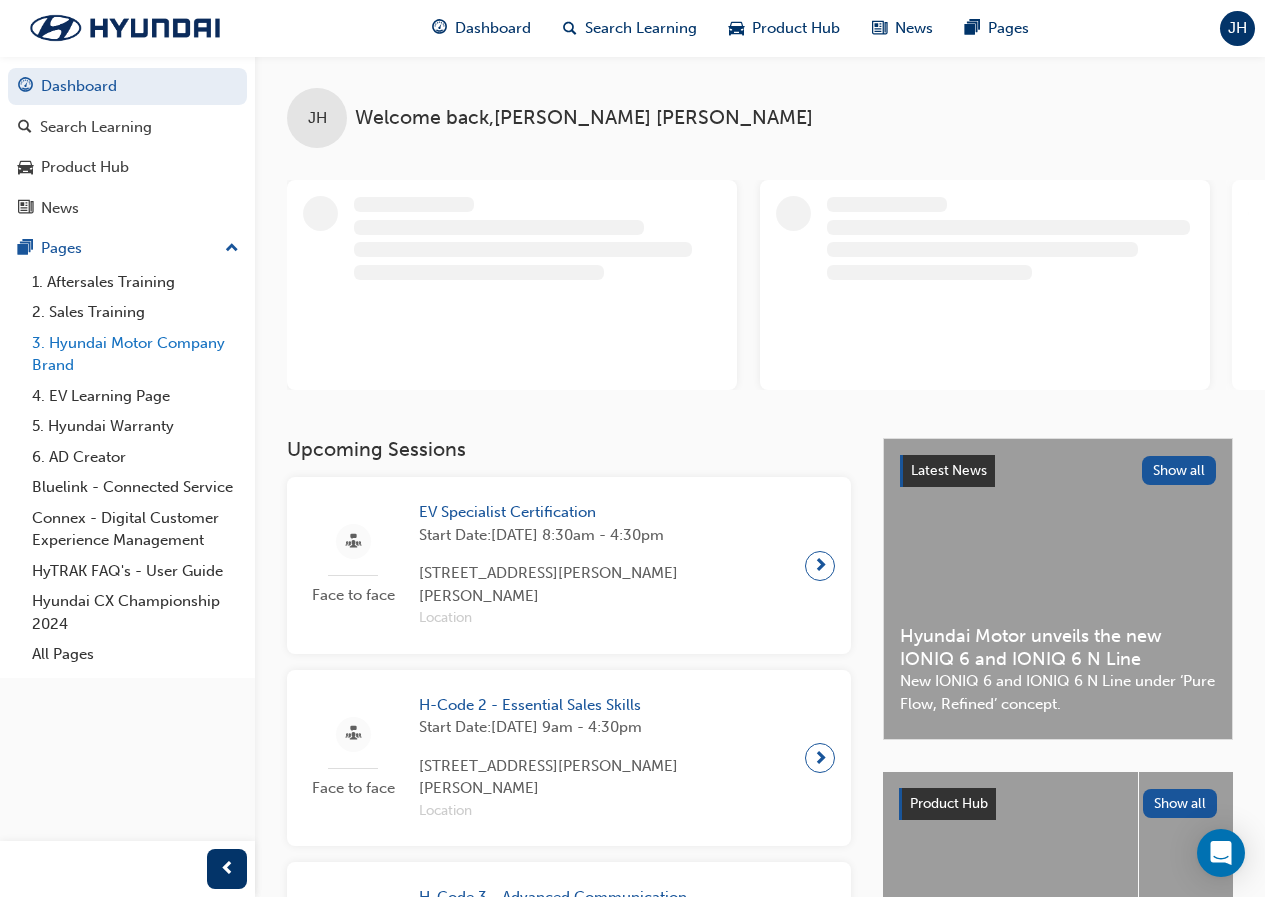 click on "3. Hyundai Motor Company Brand" at bounding box center (135, 354) 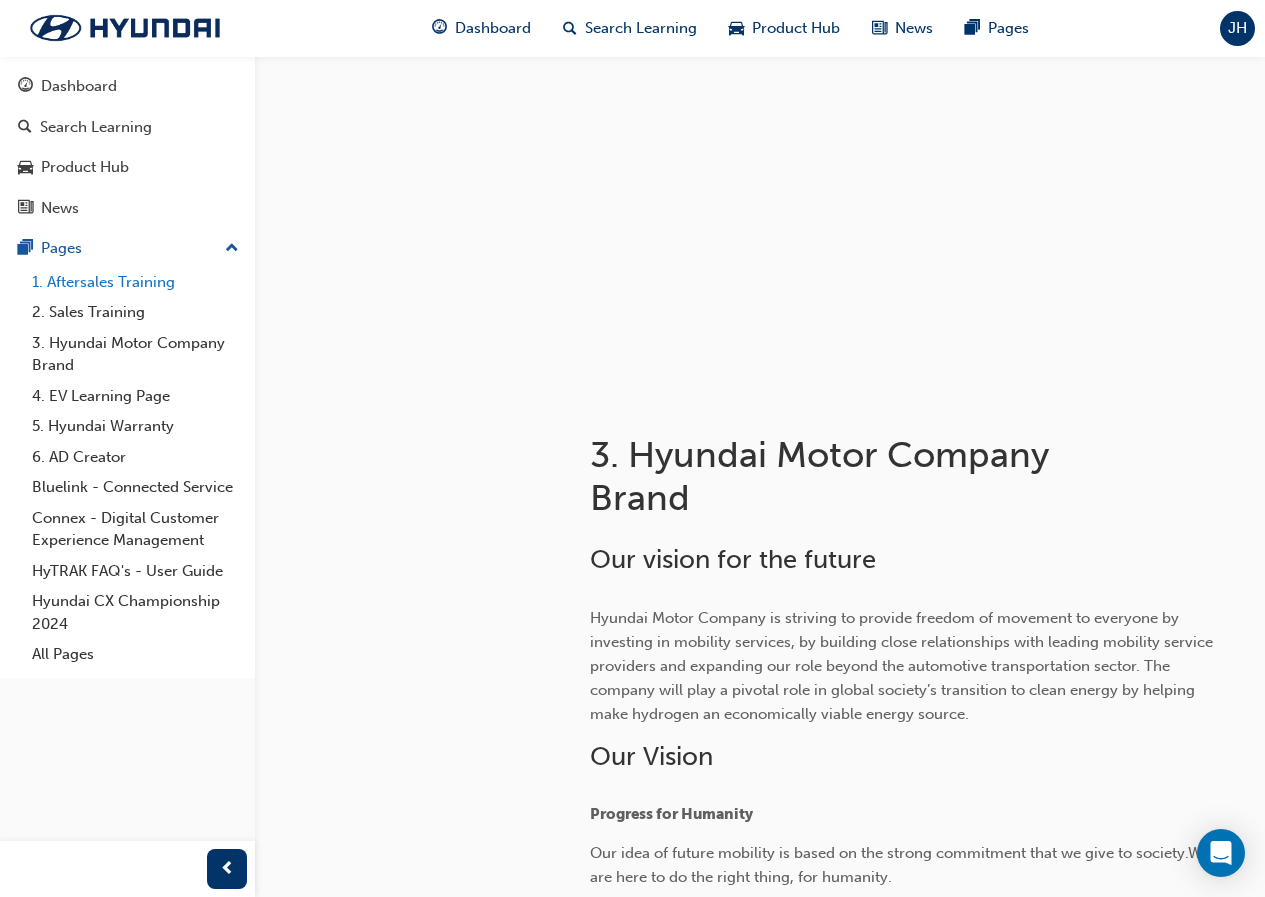 click on "1. Aftersales Training" at bounding box center [135, 282] 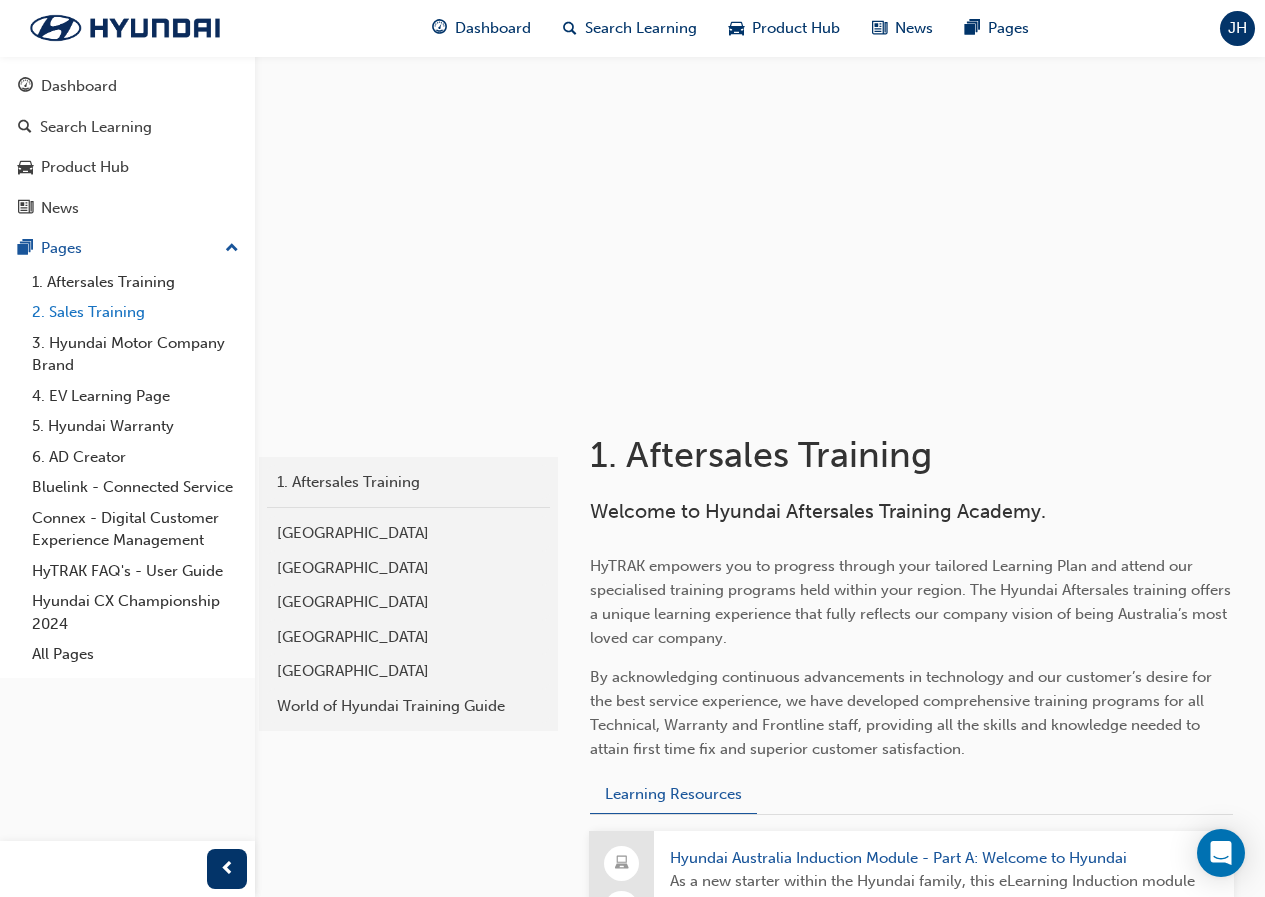 click on "2. Sales Training" at bounding box center (135, 312) 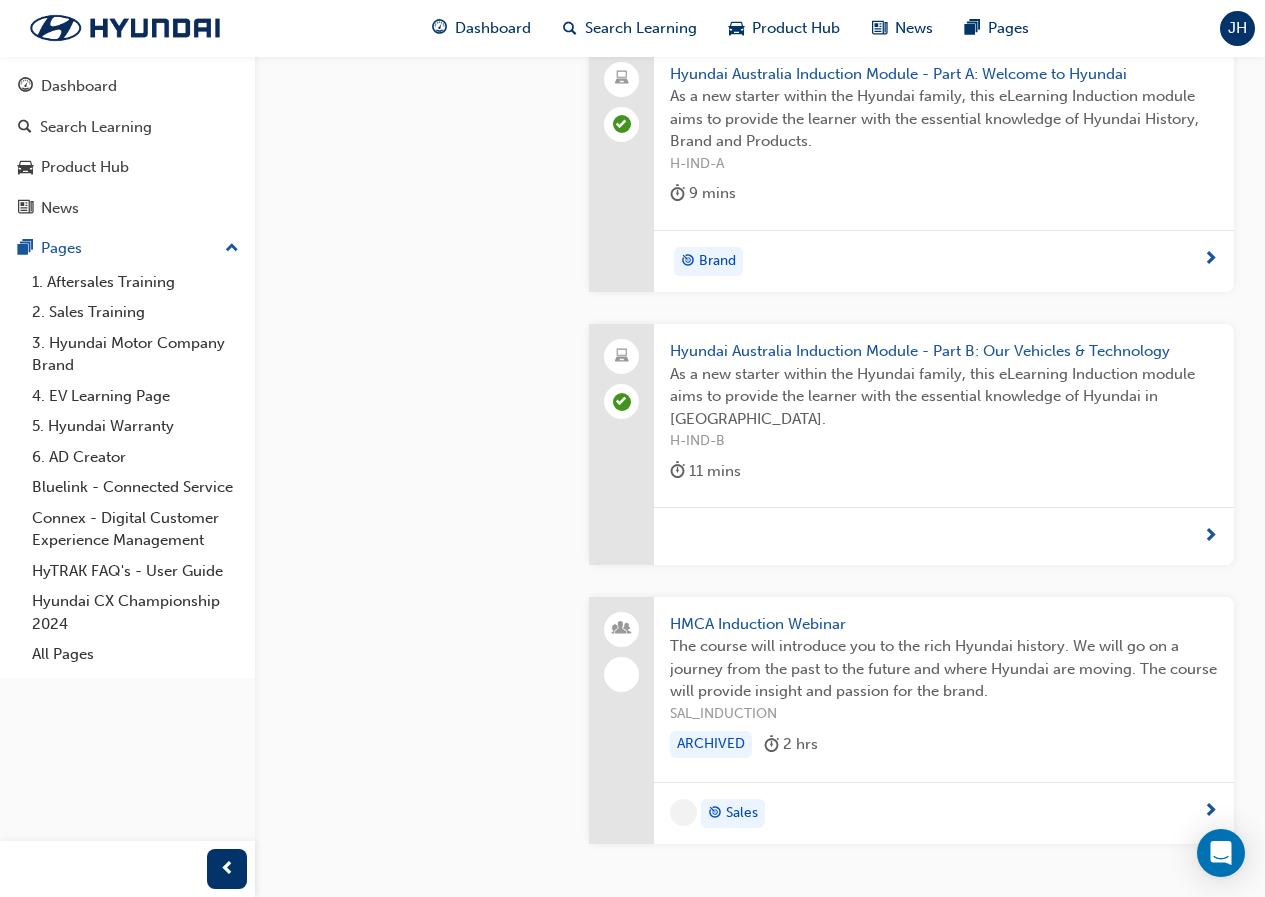 scroll, scrollTop: 975, scrollLeft: 0, axis: vertical 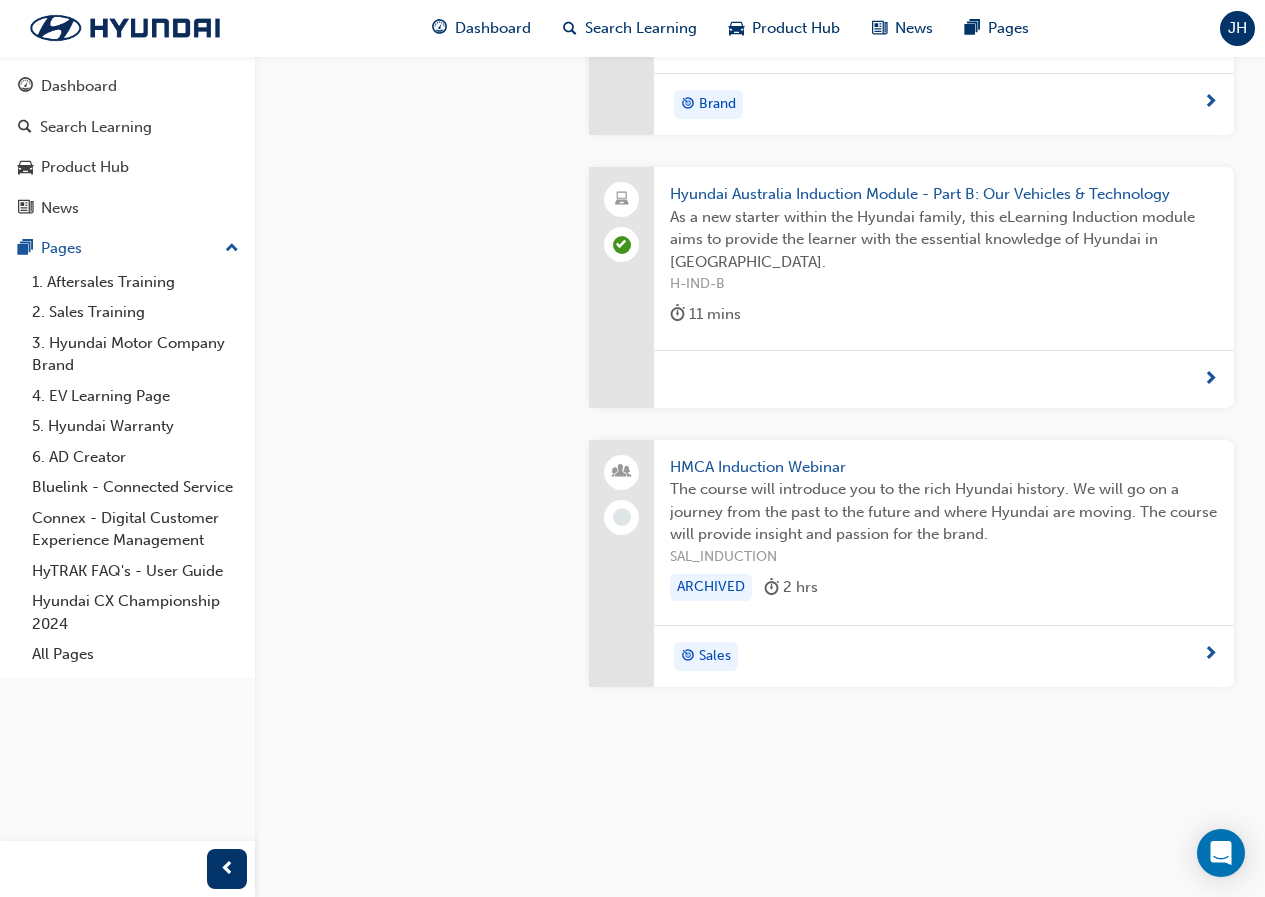 click on "The course will introduce you to the rich Hyundai history. We will go on a journey from the past to the future and where Hyundai are moving. The course will provide insight and passion for the brand." at bounding box center (944, 512) 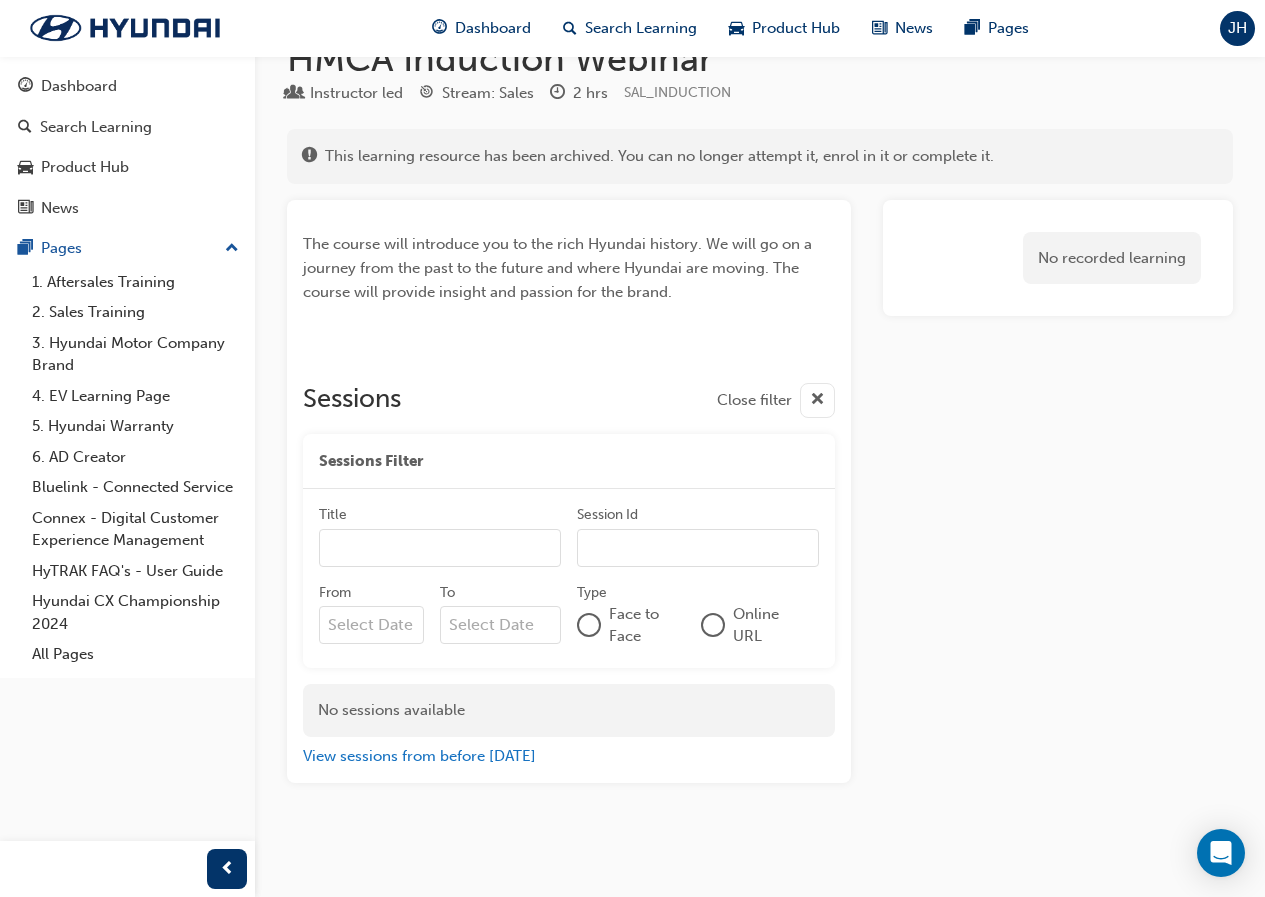 scroll, scrollTop: 0, scrollLeft: 0, axis: both 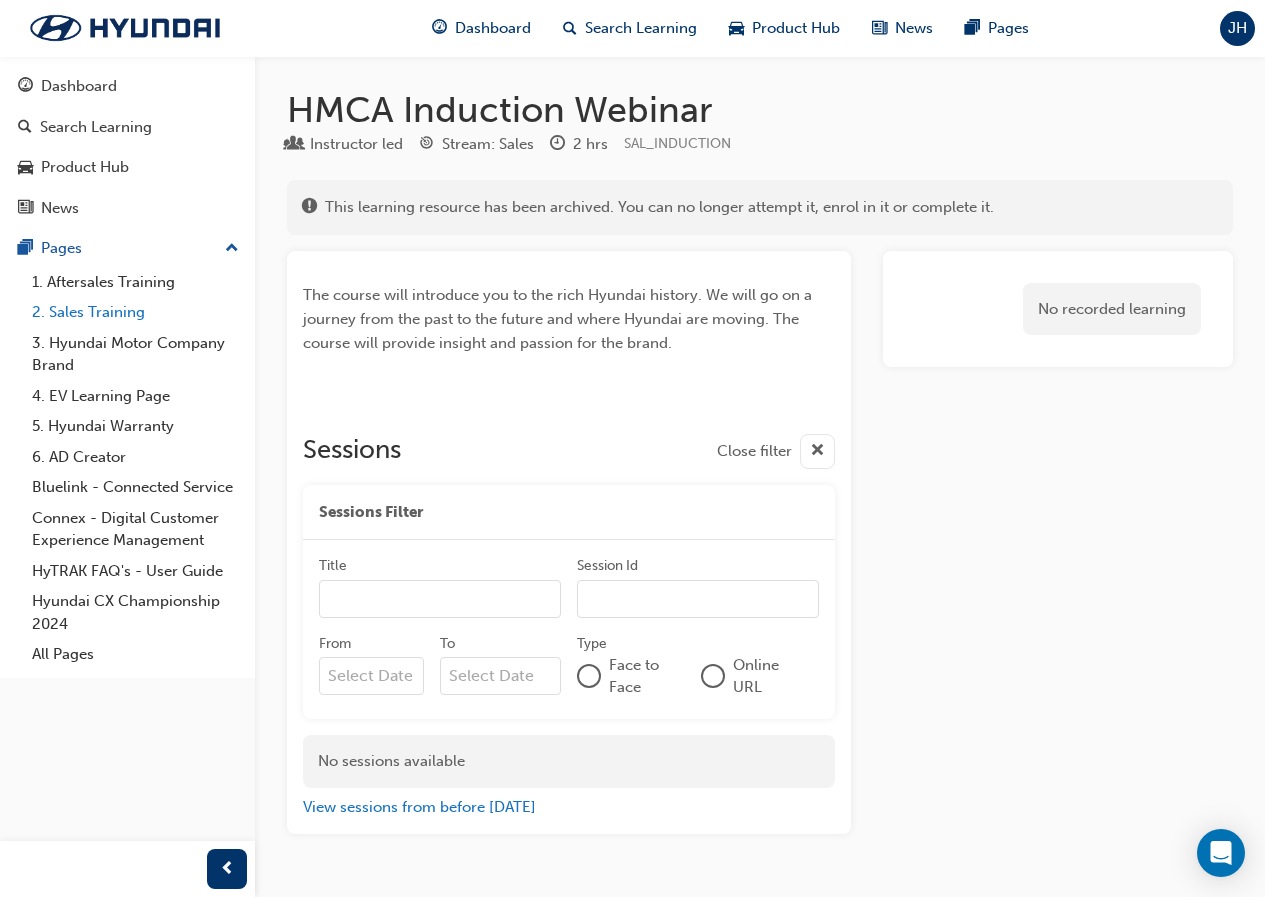 click on "2. Sales Training" at bounding box center [135, 312] 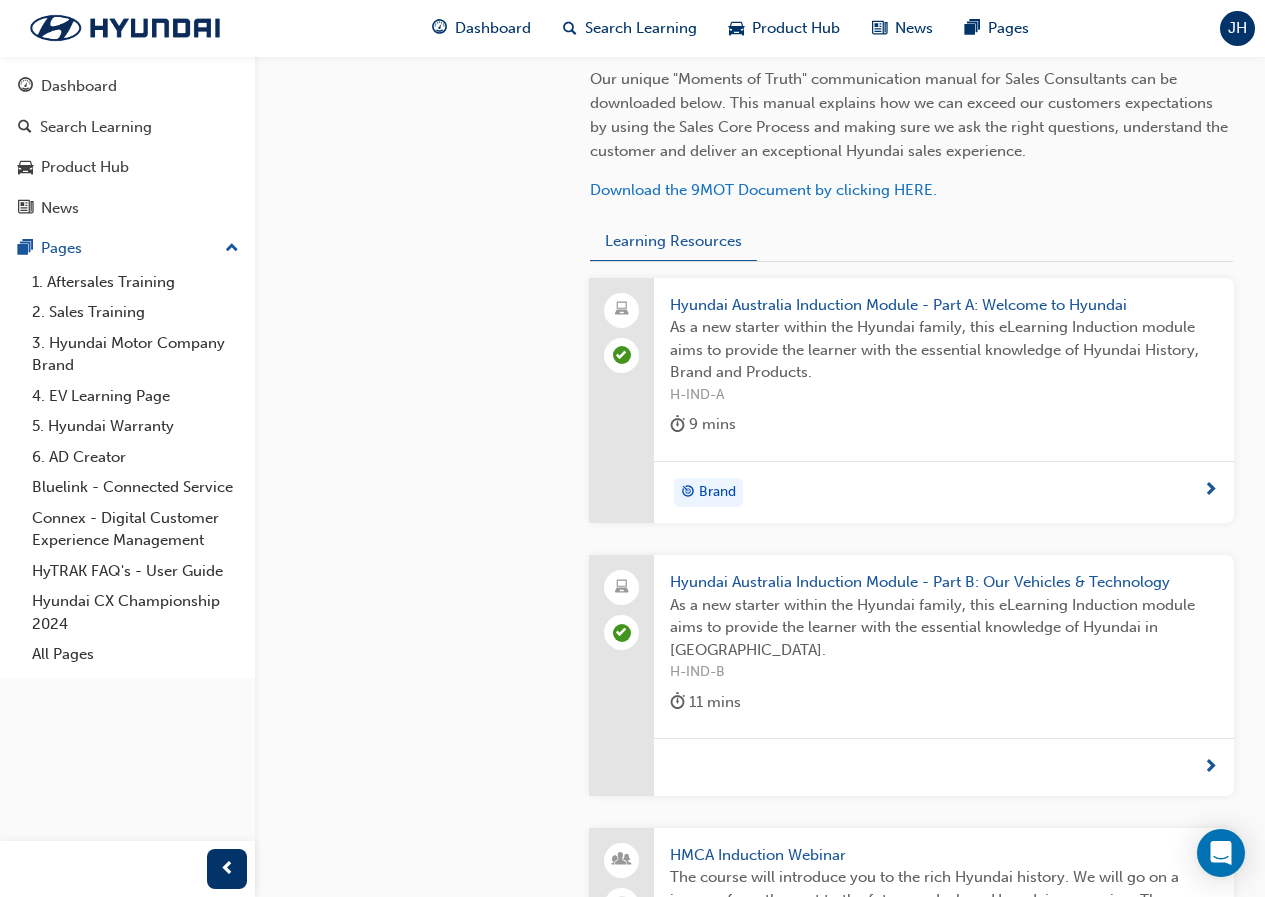 scroll, scrollTop: 575, scrollLeft: 0, axis: vertical 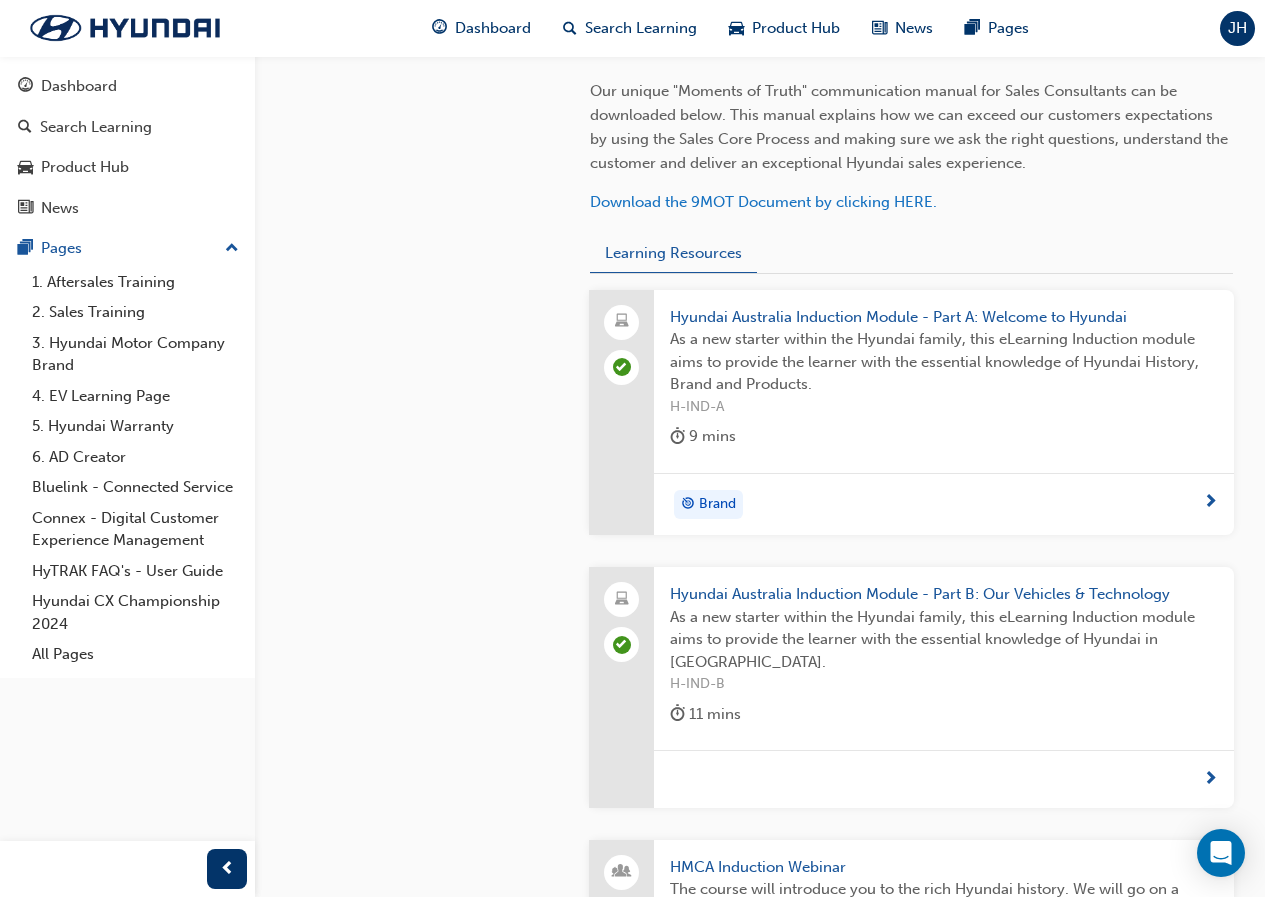 click on "9 mins" 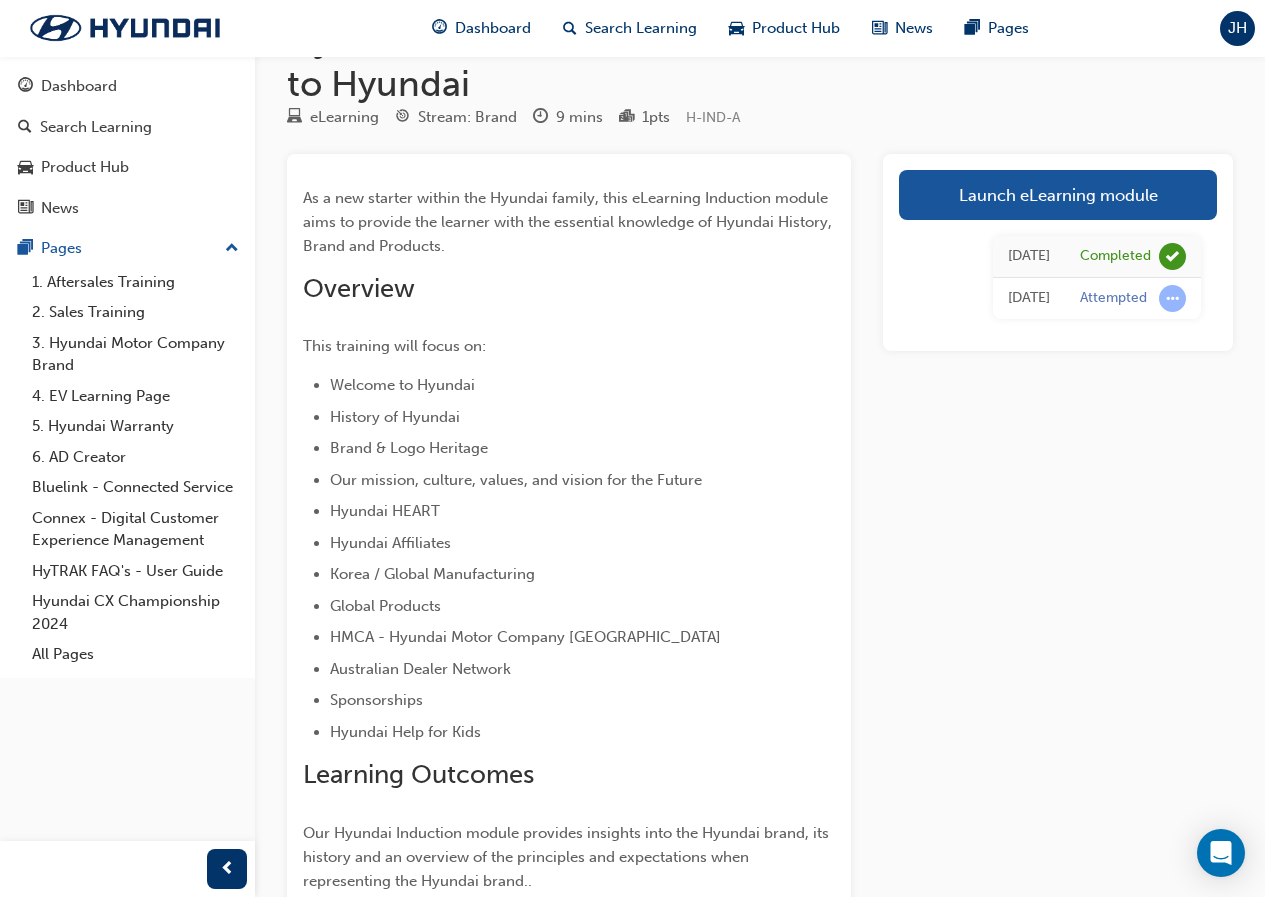 scroll, scrollTop: 0, scrollLeft: 0, axis: both 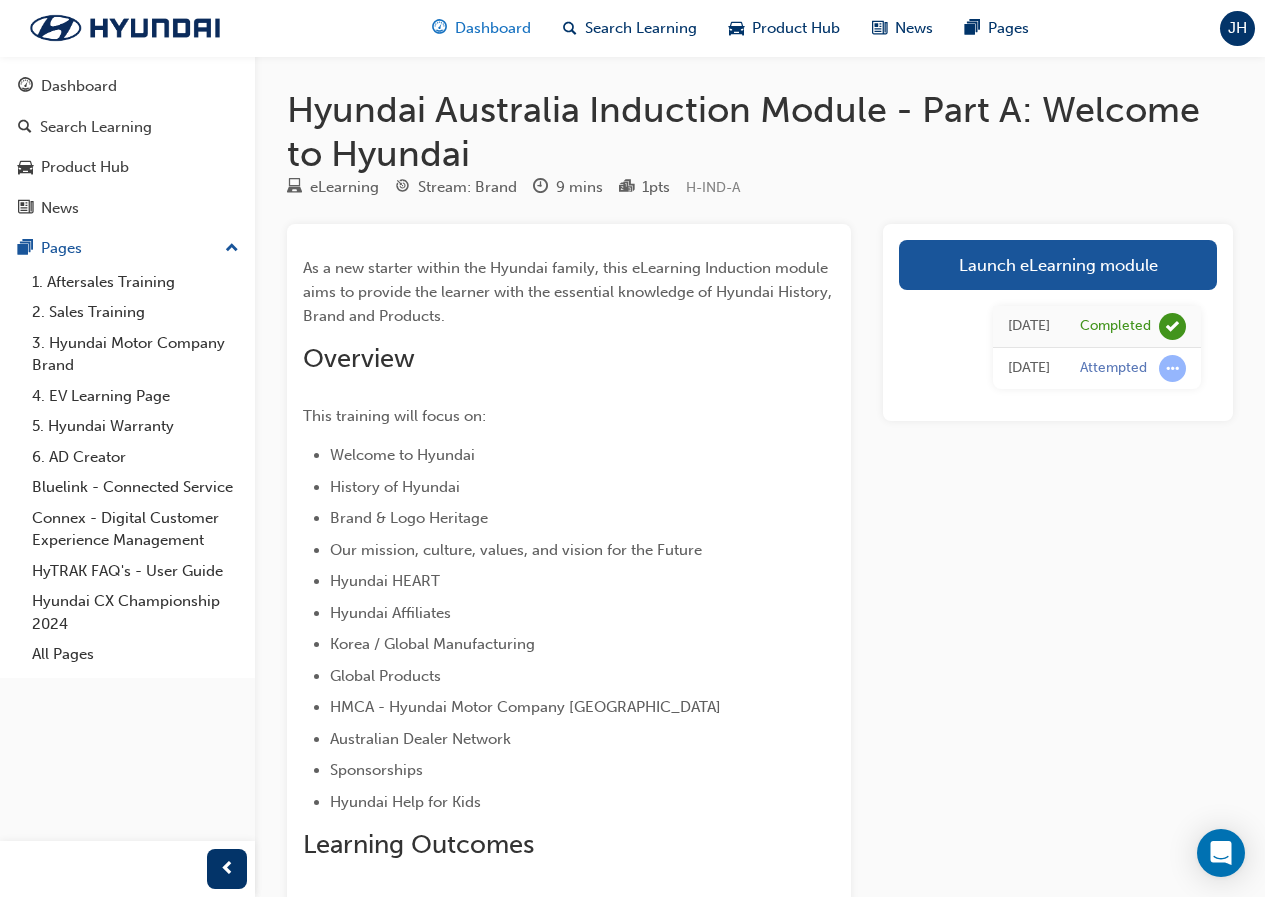click on "Dashboard" at bounding box center (493, 28) 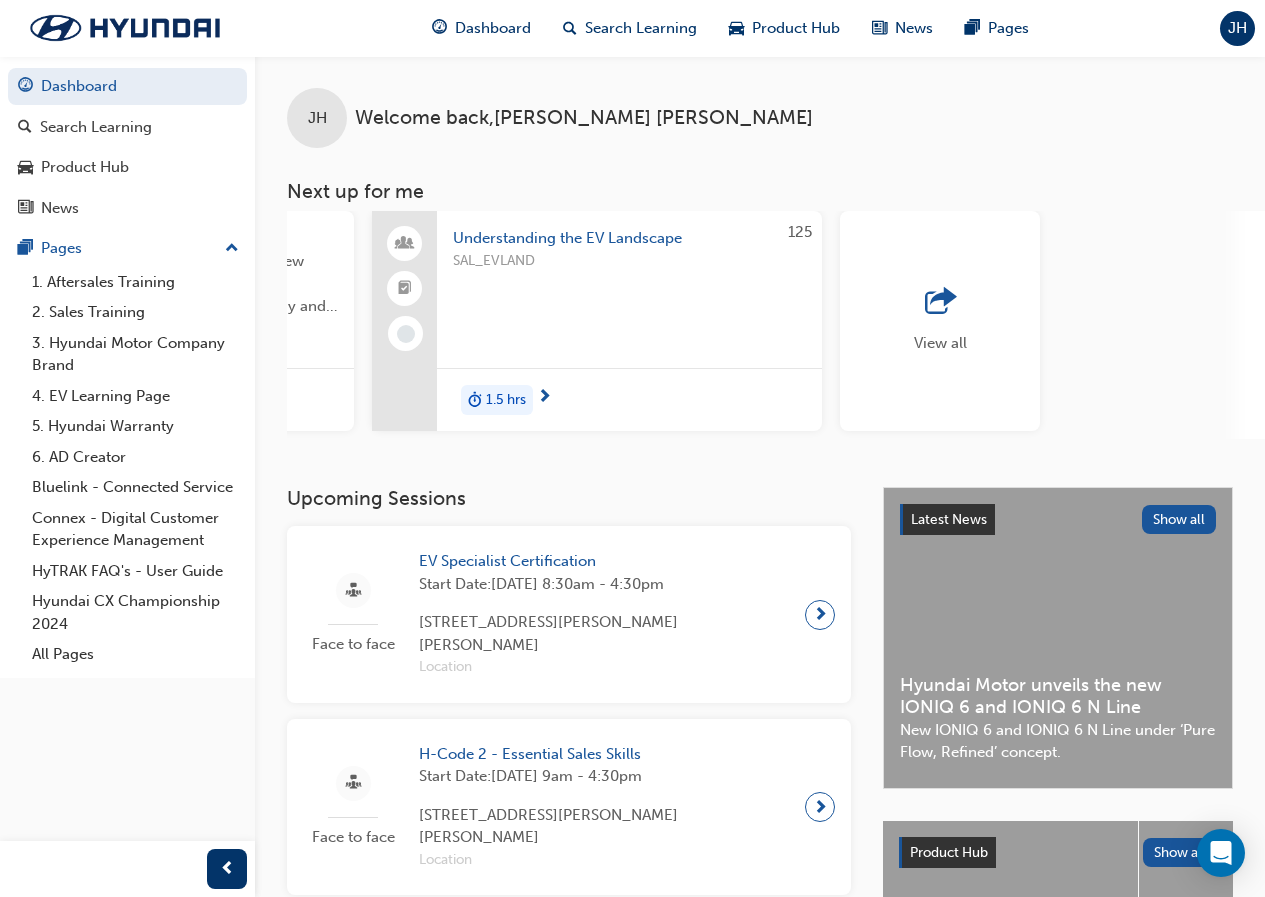 scroll, scrollTop: 0, scrollLeft: 1827, axis: horizontal 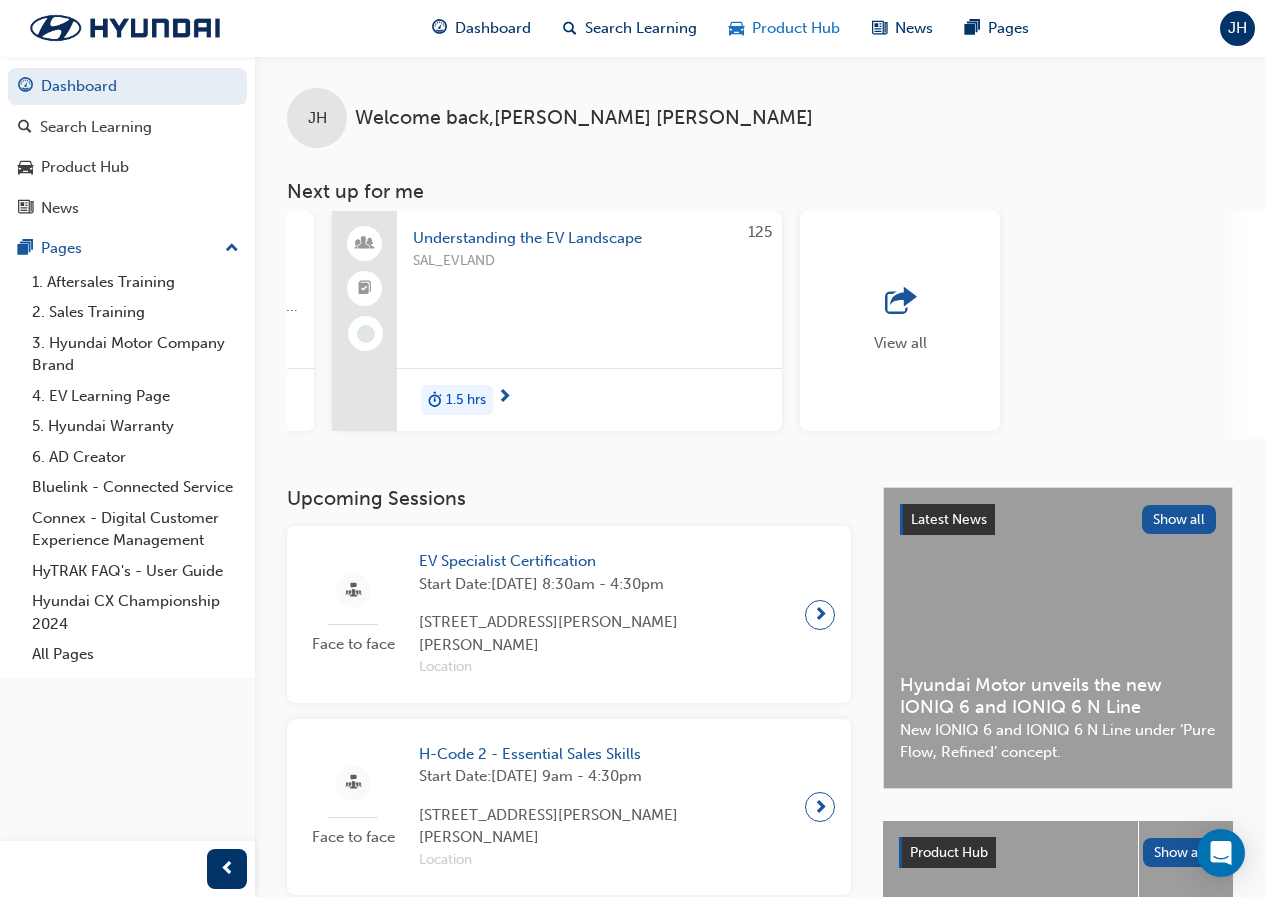 click on "Product Hub" at bounding box center [796, 28] 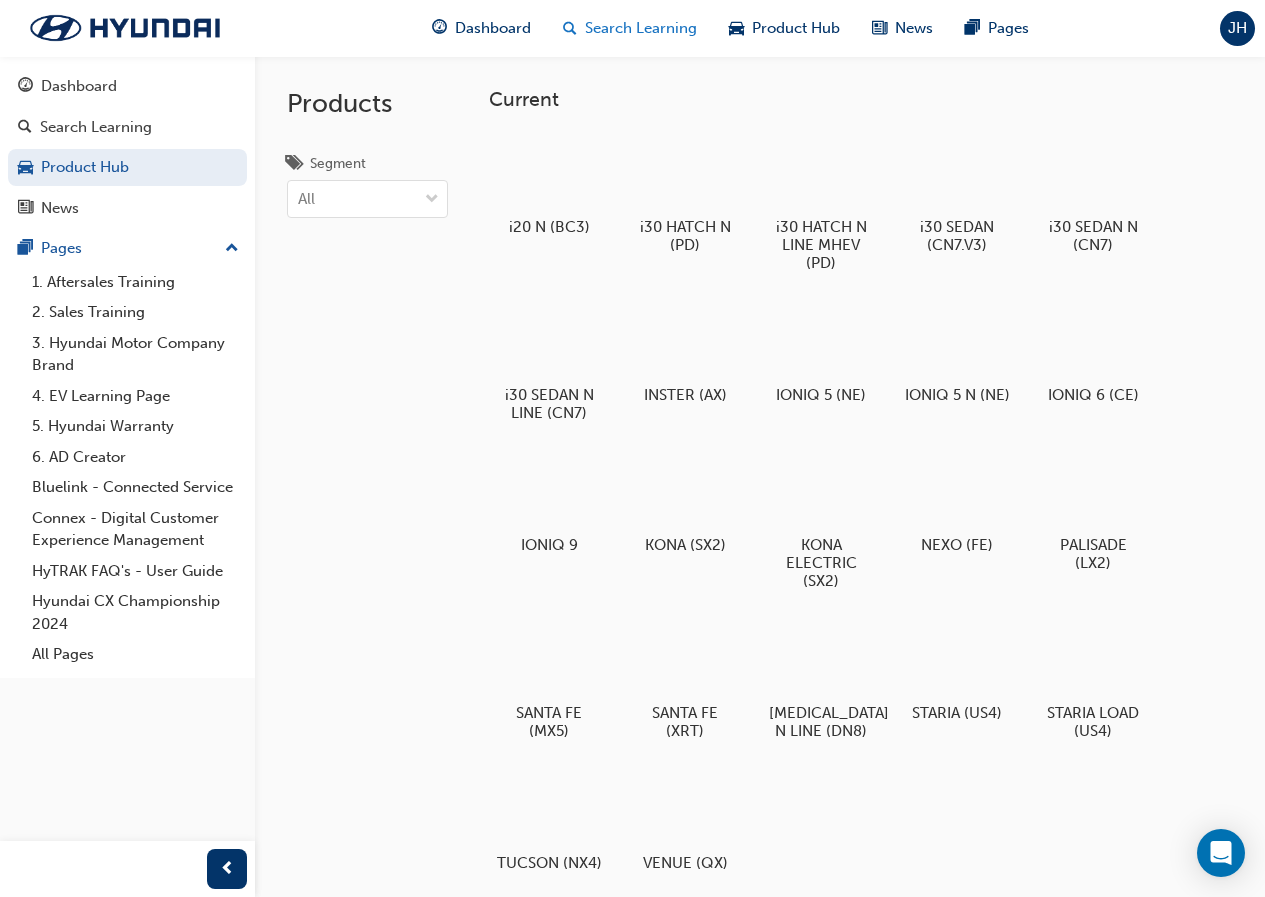 click on "Search Learning" at bounding box center [641, 28] 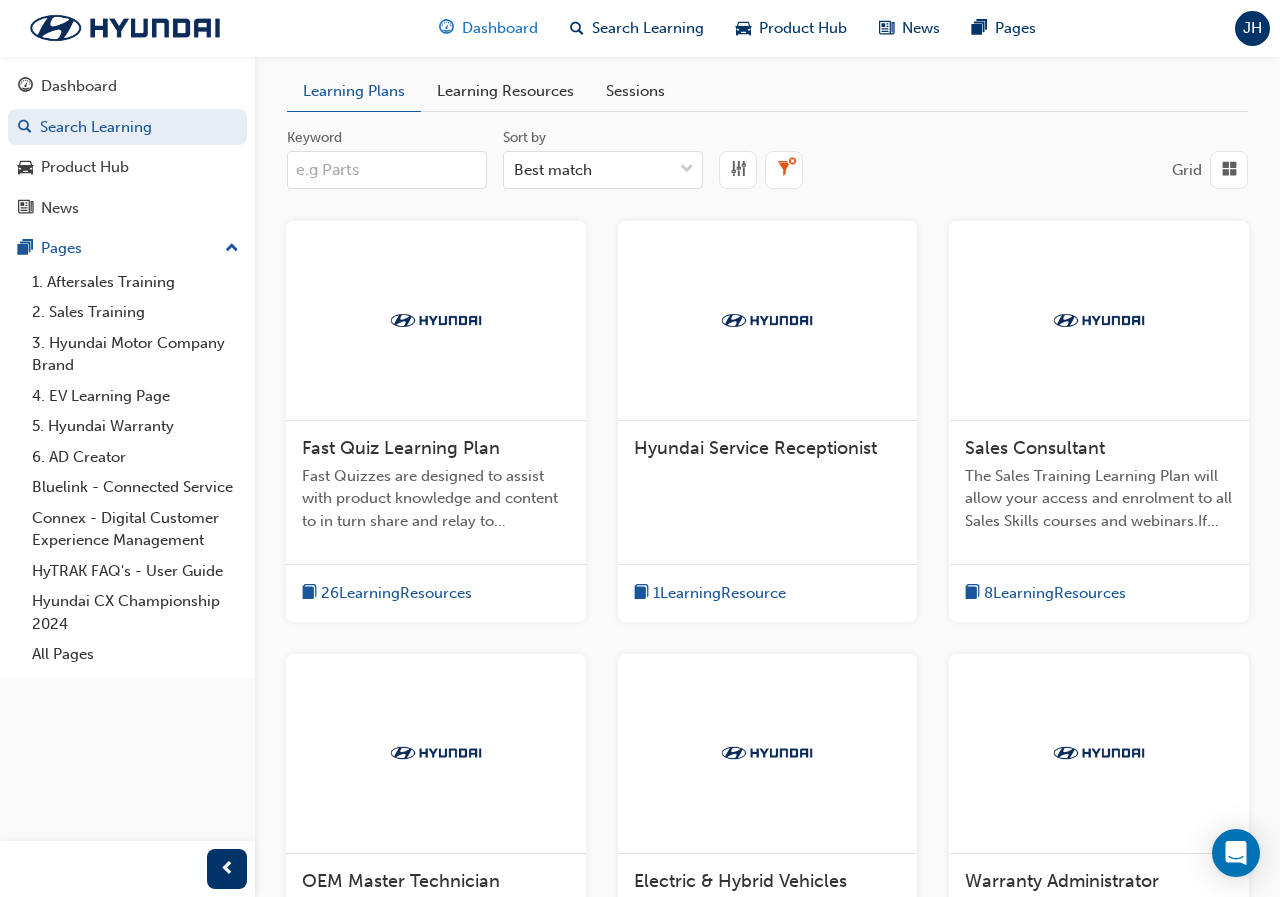 click on "Dashboard" at bounding box center (500, 28) 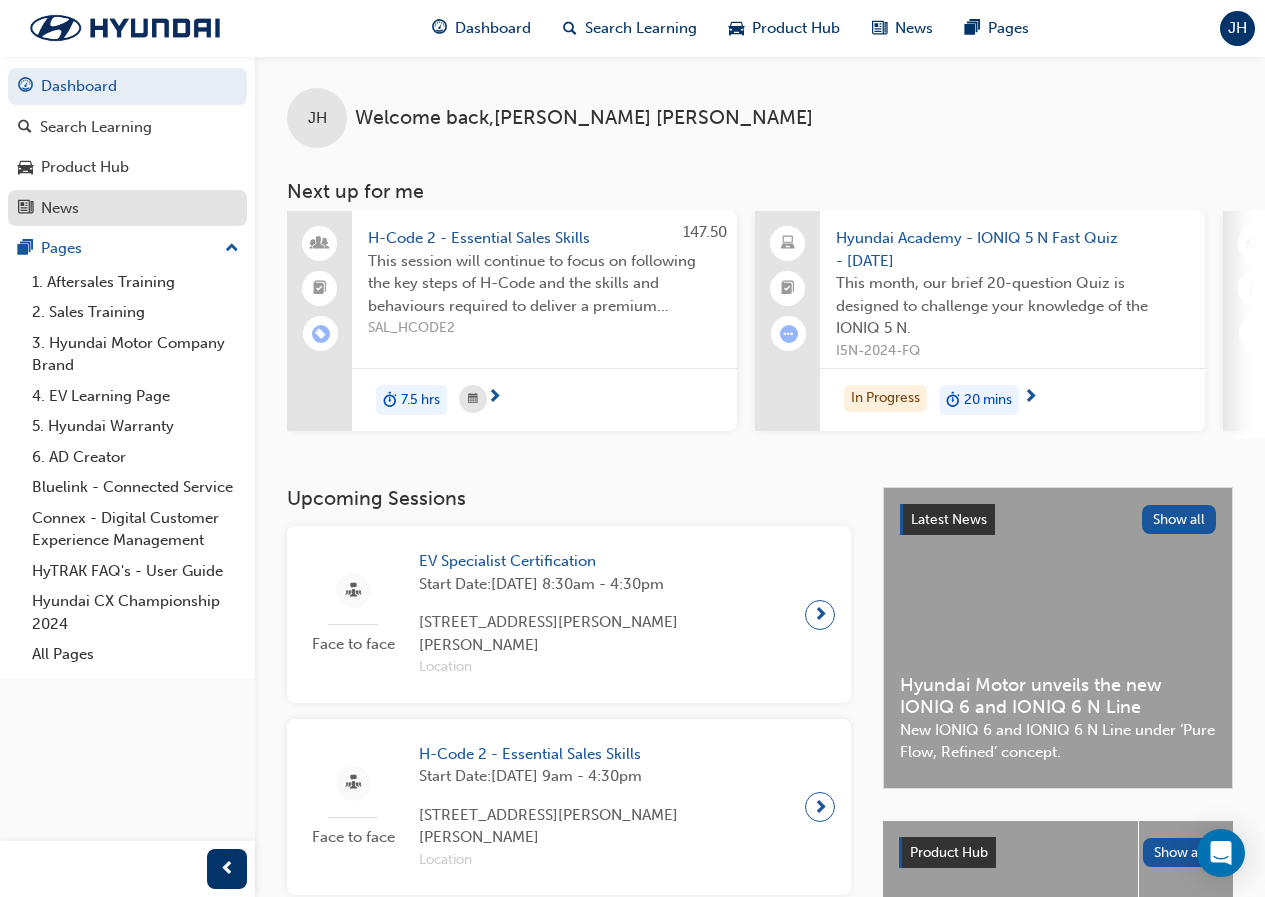 click on "News" at bounding box center (127, 208) 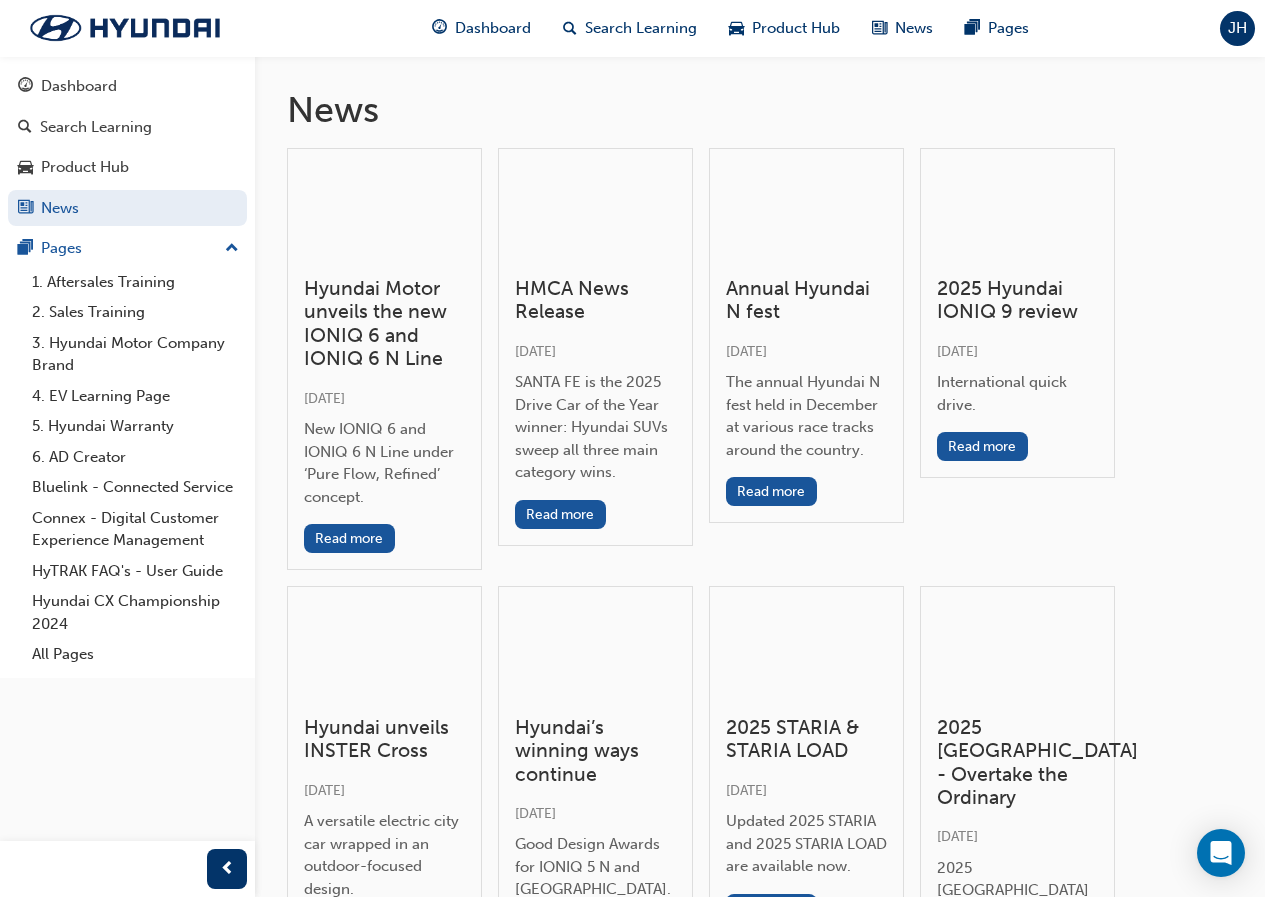 click at bounding box center (806, 213) 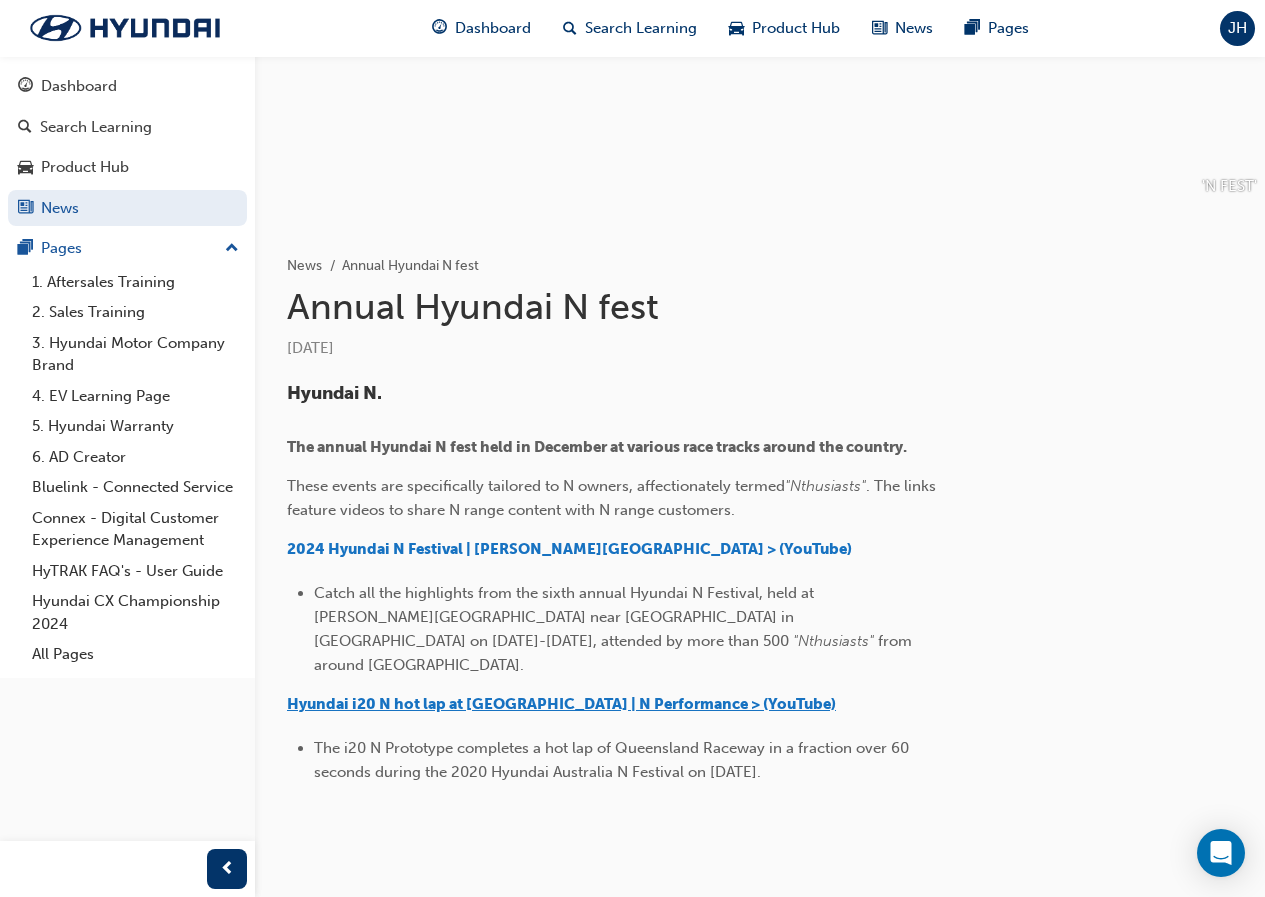scroll, scrollTop: 195, scrollLeft: 0, axis: vertical 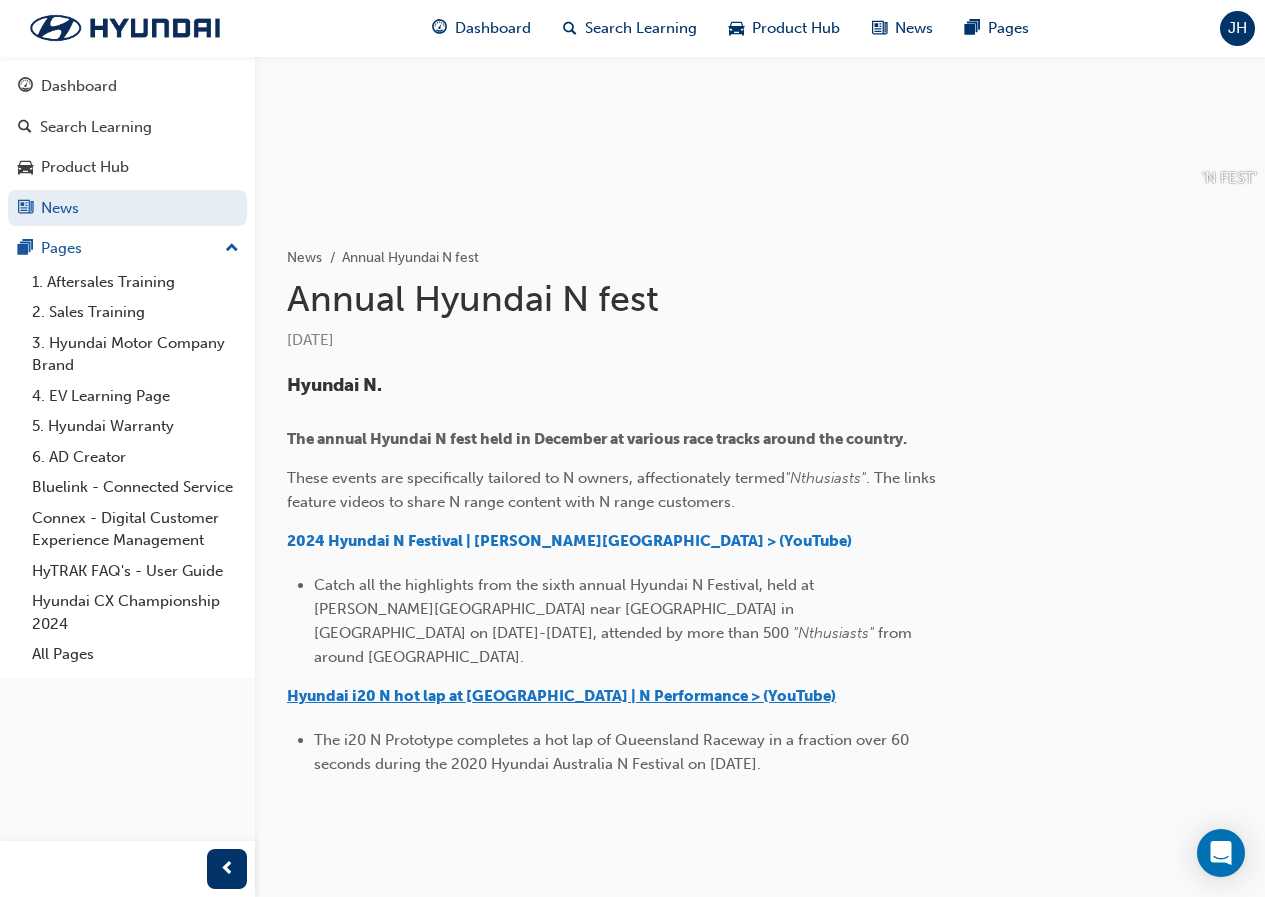 click on "Hyundai i20 N hot lap at Queensland Raceway | N Performance > (YouTube)" at bounding box center (561, 696) 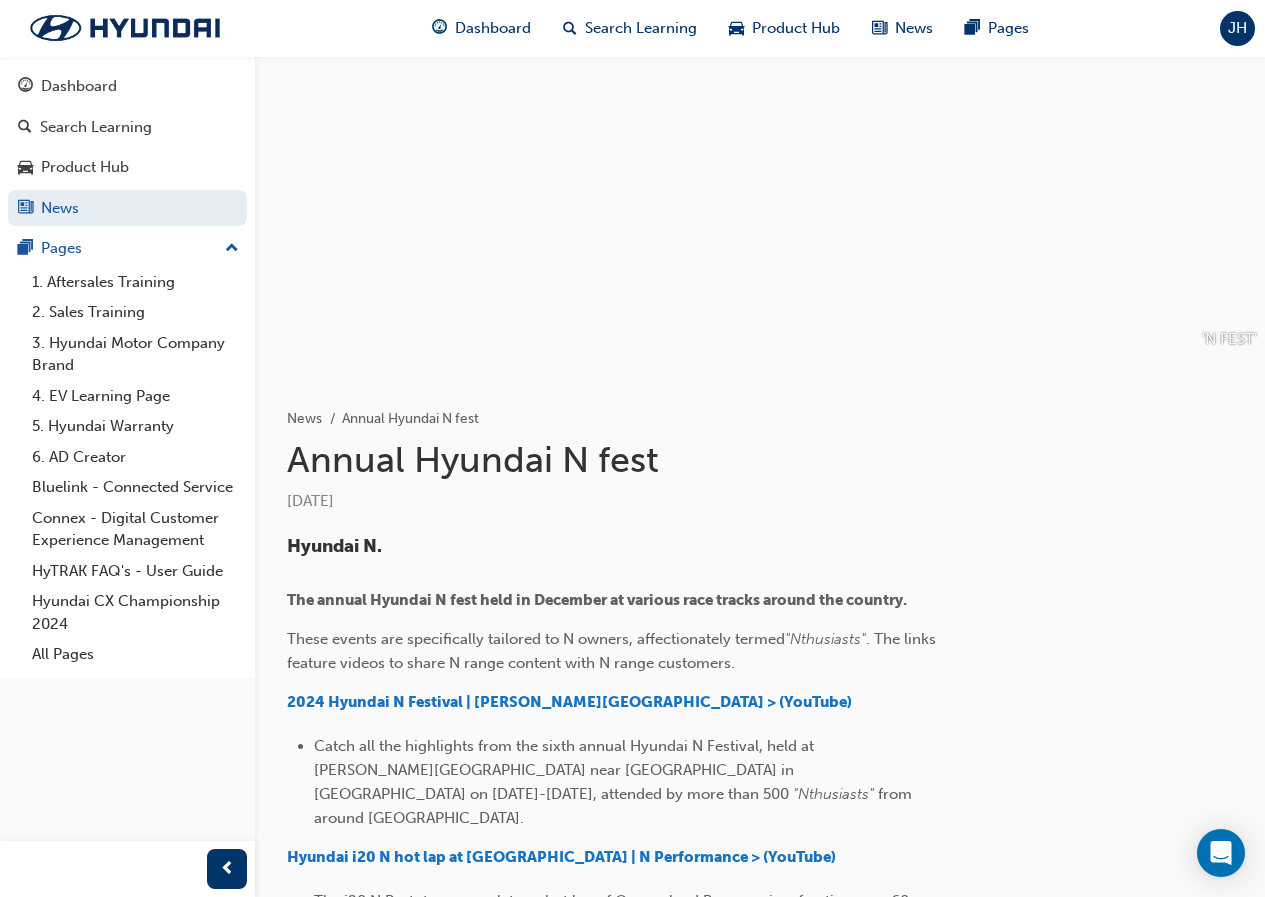 scroll, scrollTop: 0, scrollLeft: 0, axis: both 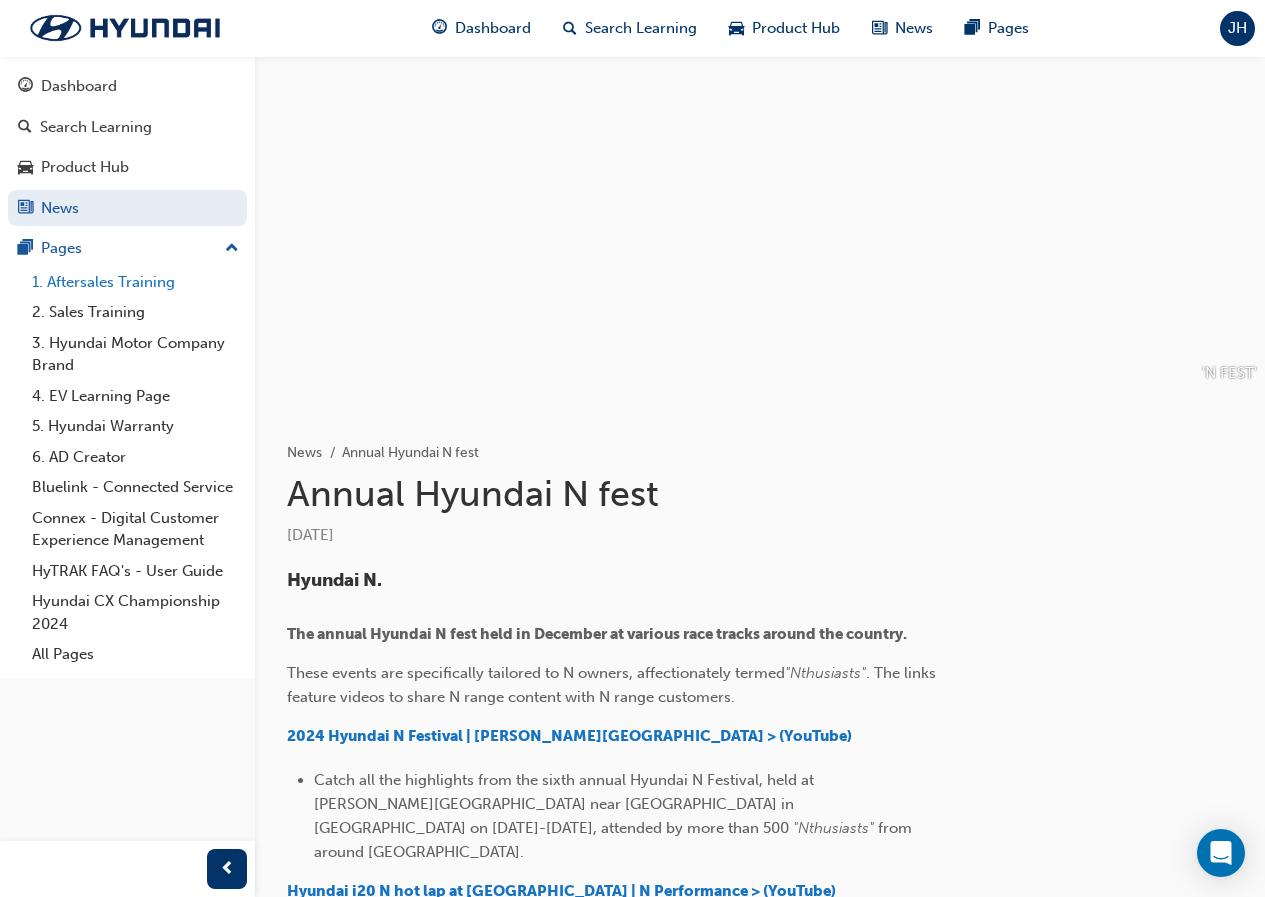 click on "1. Aftersales Training" at bounding box center (135, 282) 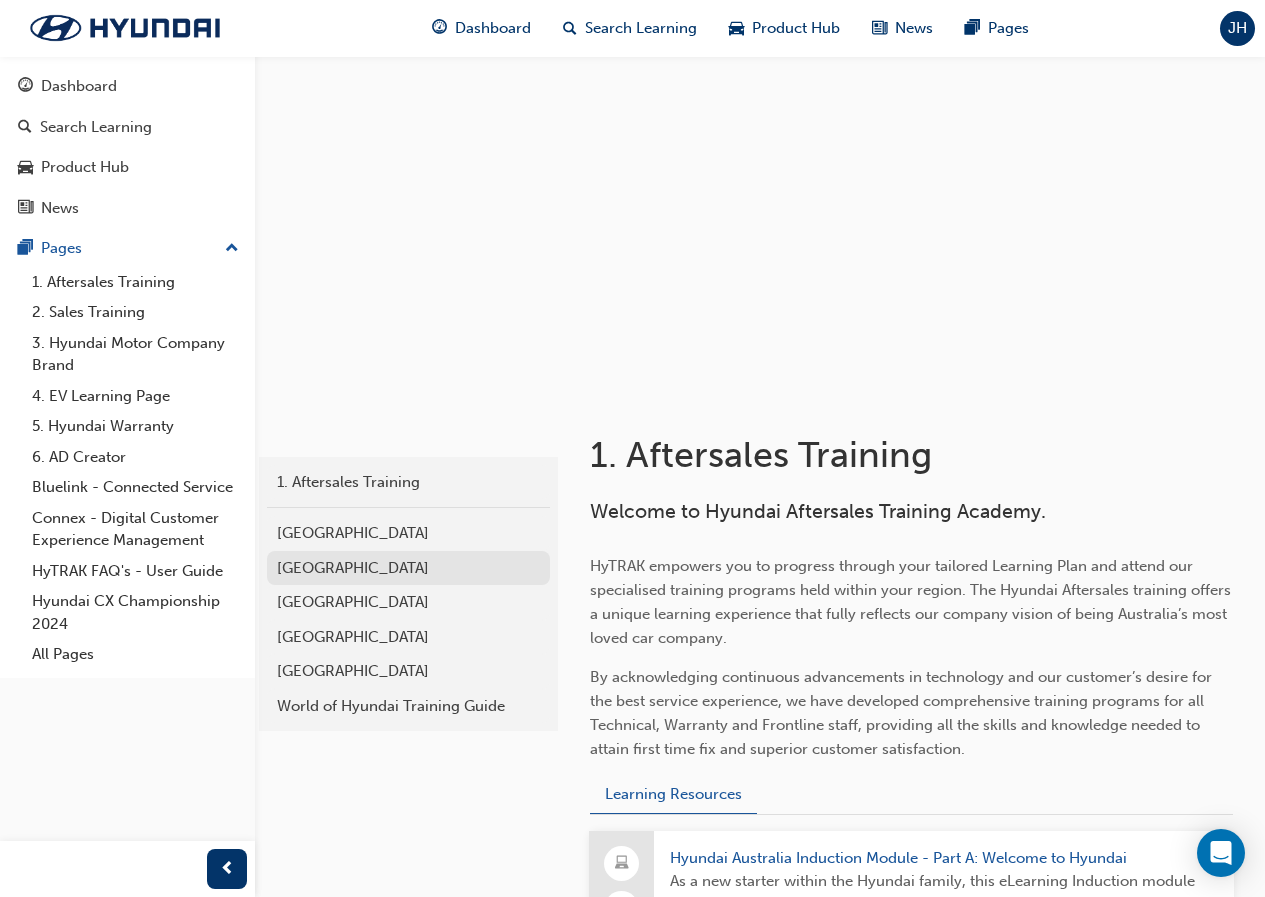 click on "[GEOGRAPHIC_DATA]" at bounding box center (408, 568) 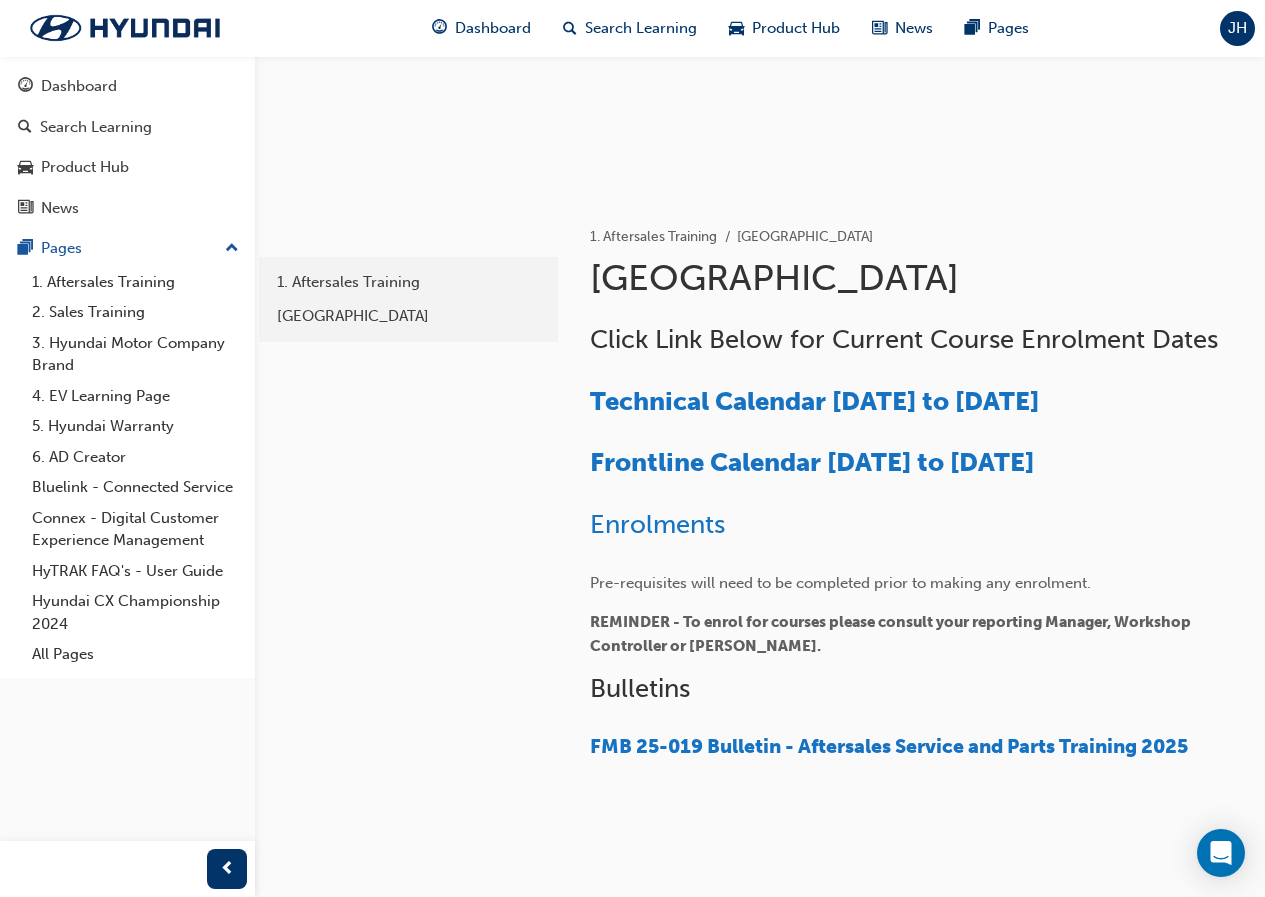 scroll, scrollTop: 269, scrollLeft: 0, axis: vertical 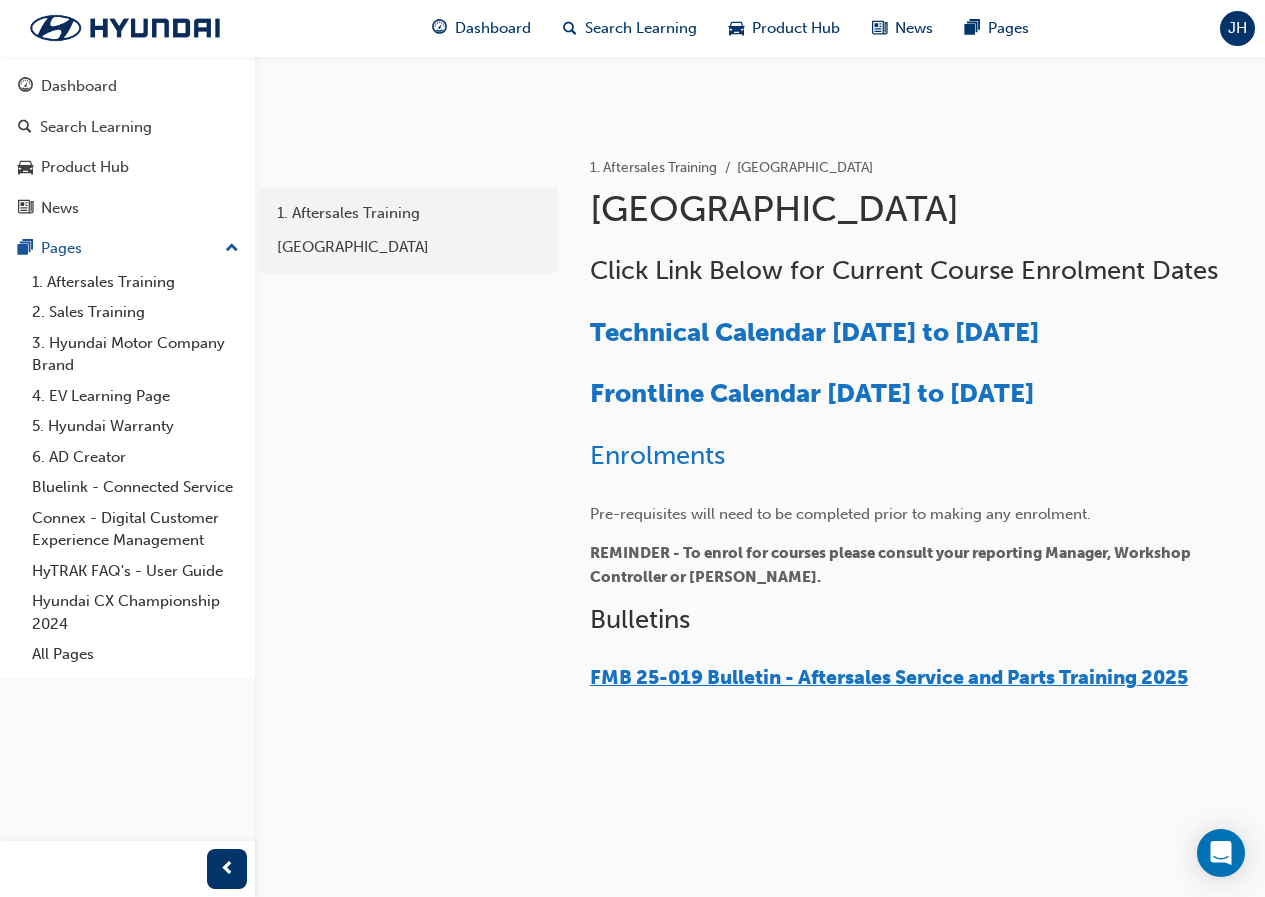 click on "FMB 25-019 Bulletin - Aftersales Service and Parts Training 2025" at bounding box center (889, 677) 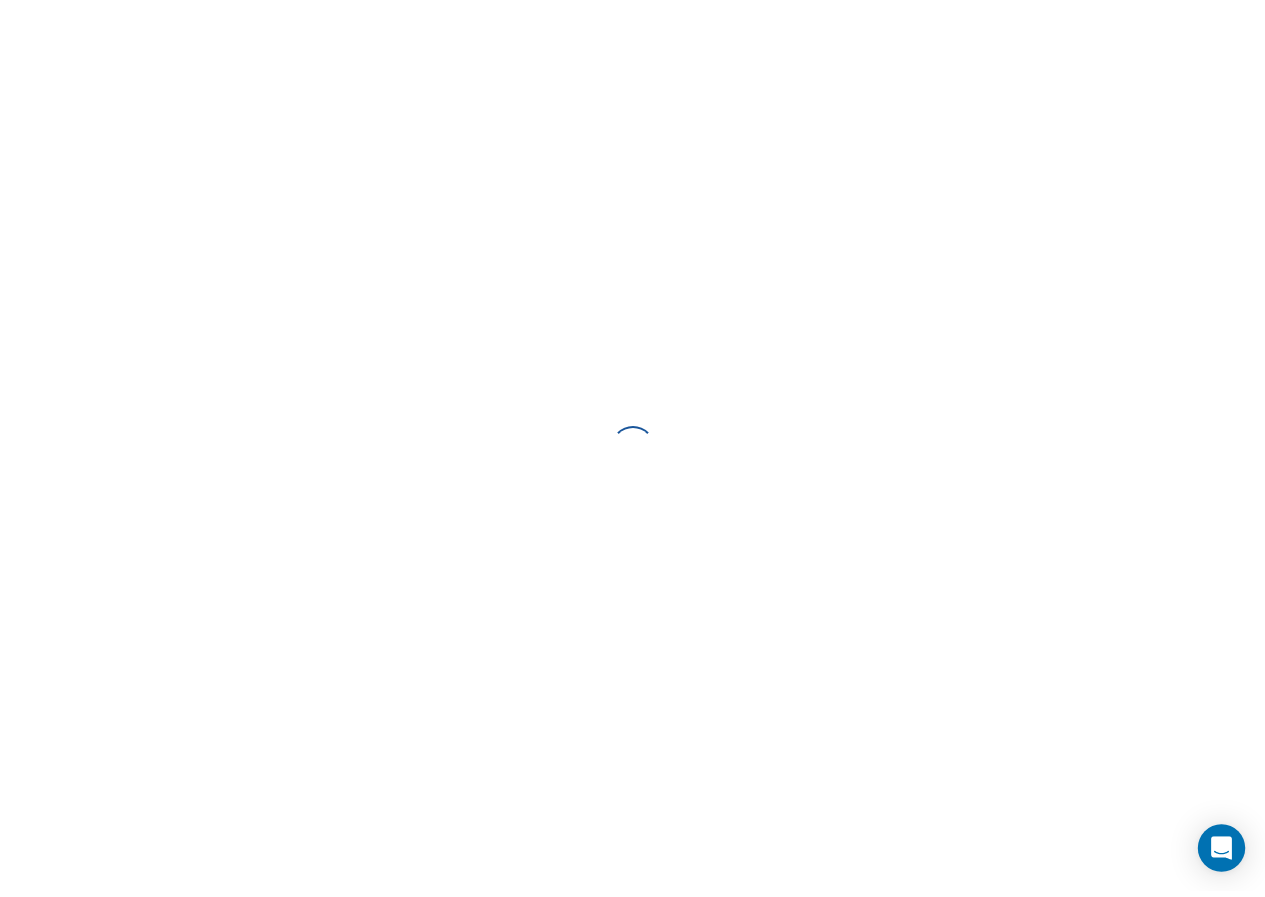 scroll, scrollTop: 0, scrollLeft: 0, axis: both 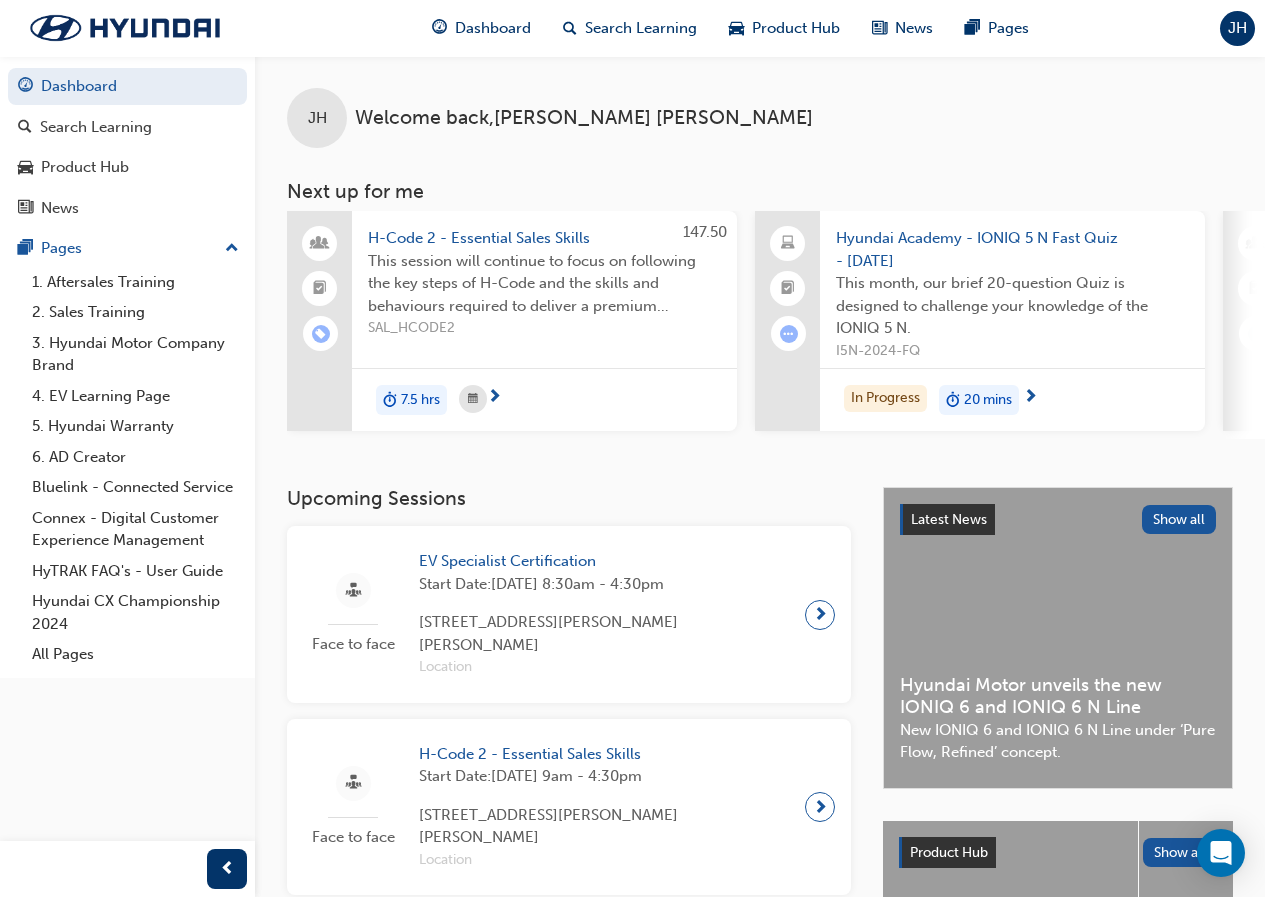click on "Hyundai Motor unveils the new IONIQ 6 and IONIQ 6 N Line" at bounding box center (1058, 696) 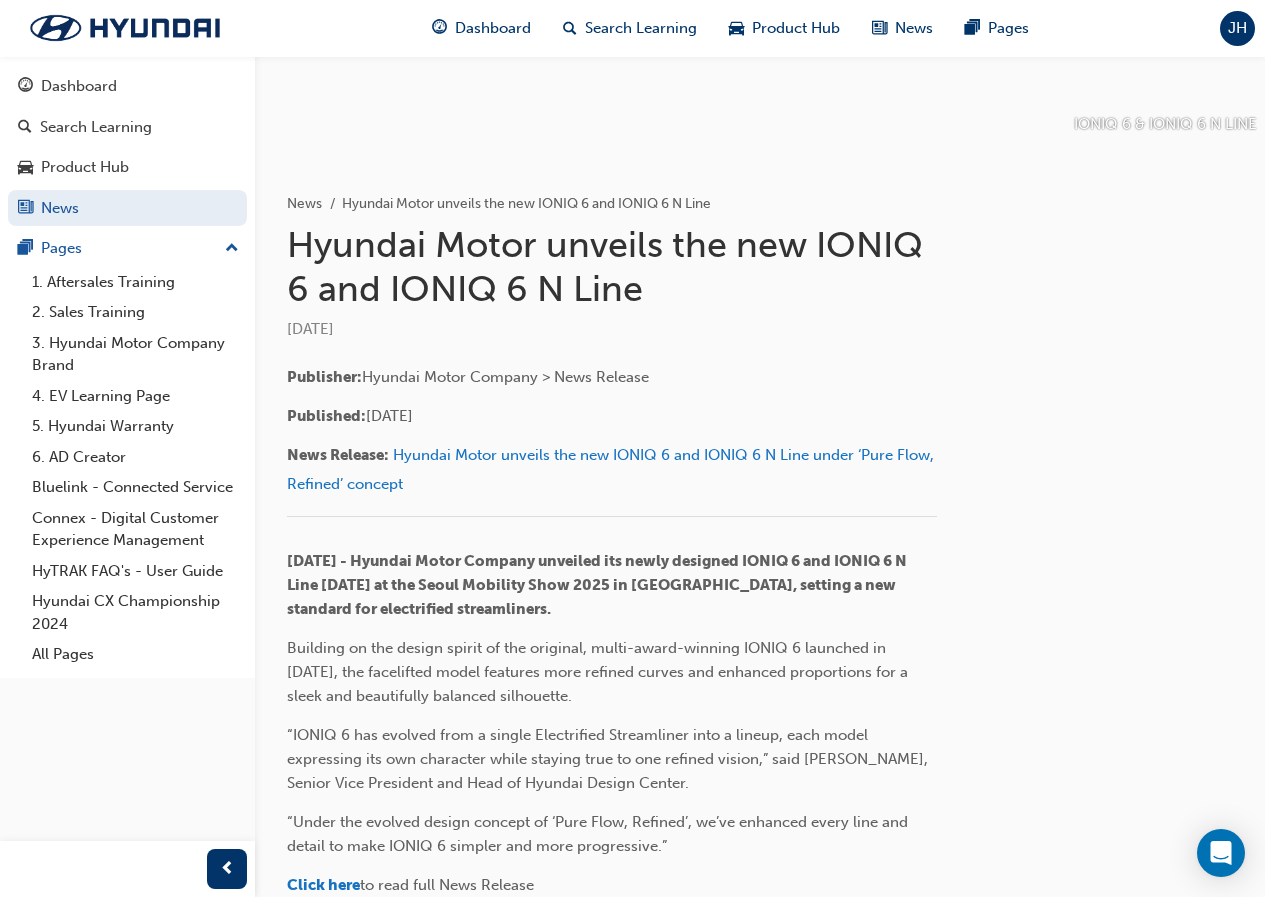 scroll, scrollTop: 399, scrollLeft: 0, axis: vertical 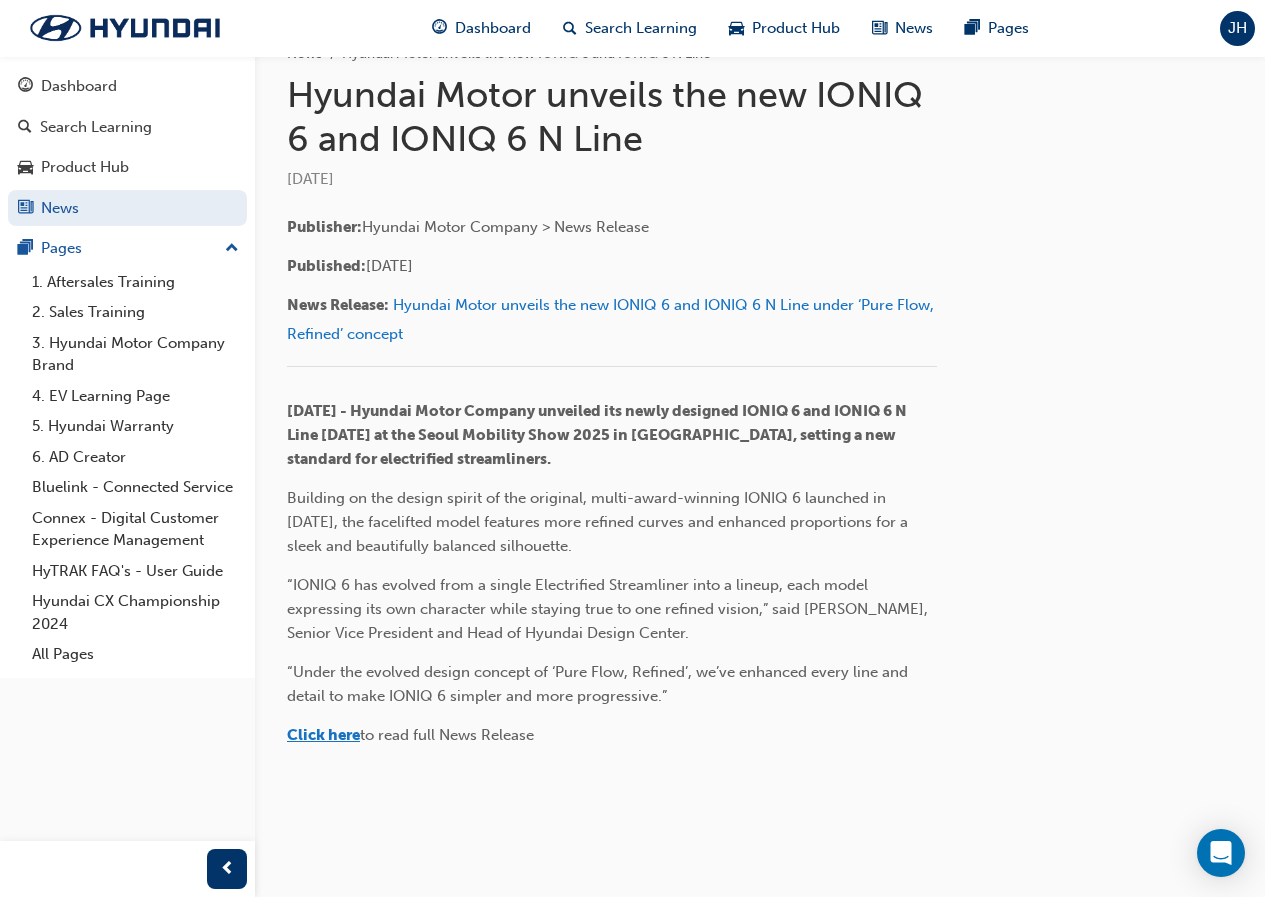 click on "​Click here" at bounding box center (323, 735) 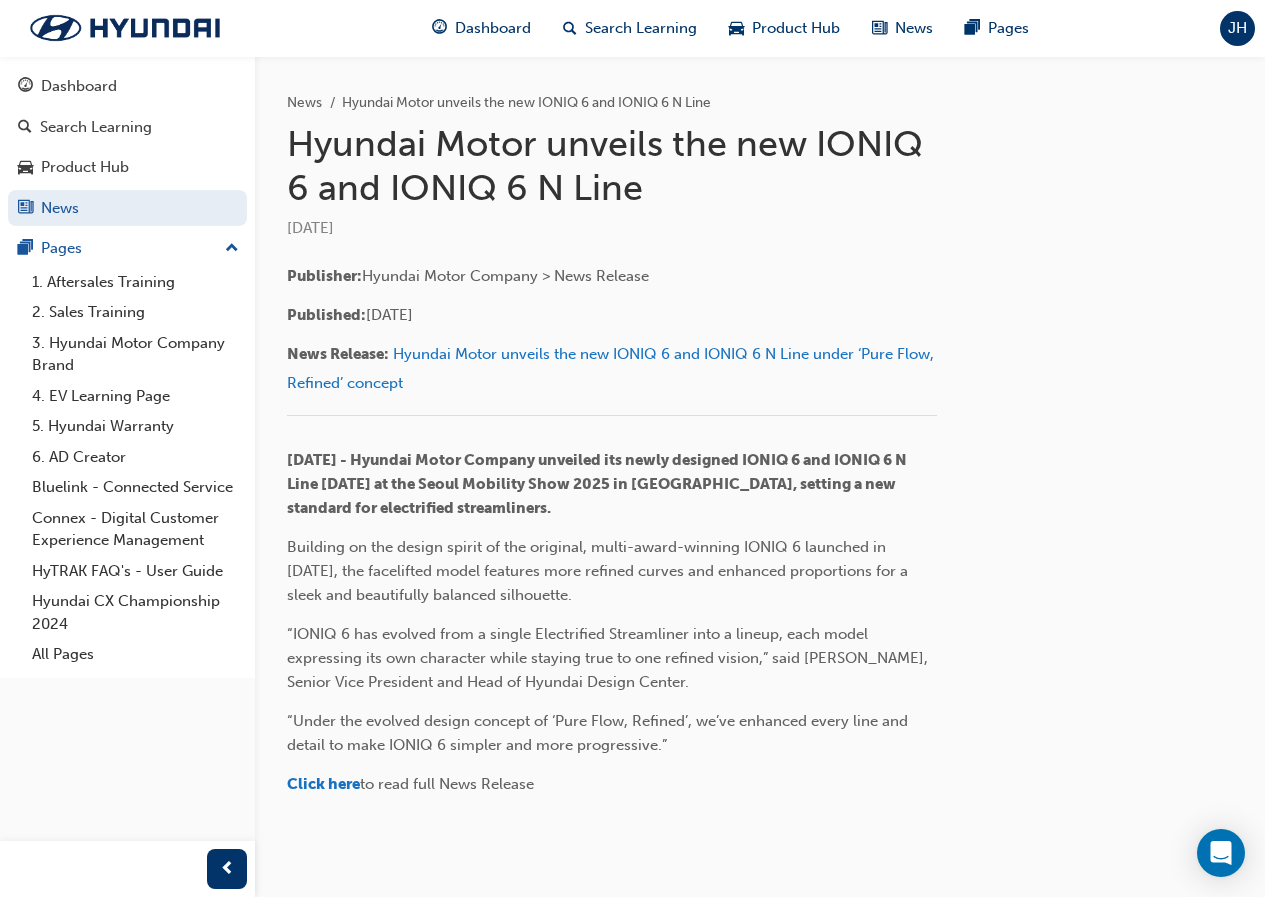 scroll, scrollTop: 399, scrollLeft: 0, axis: vertical 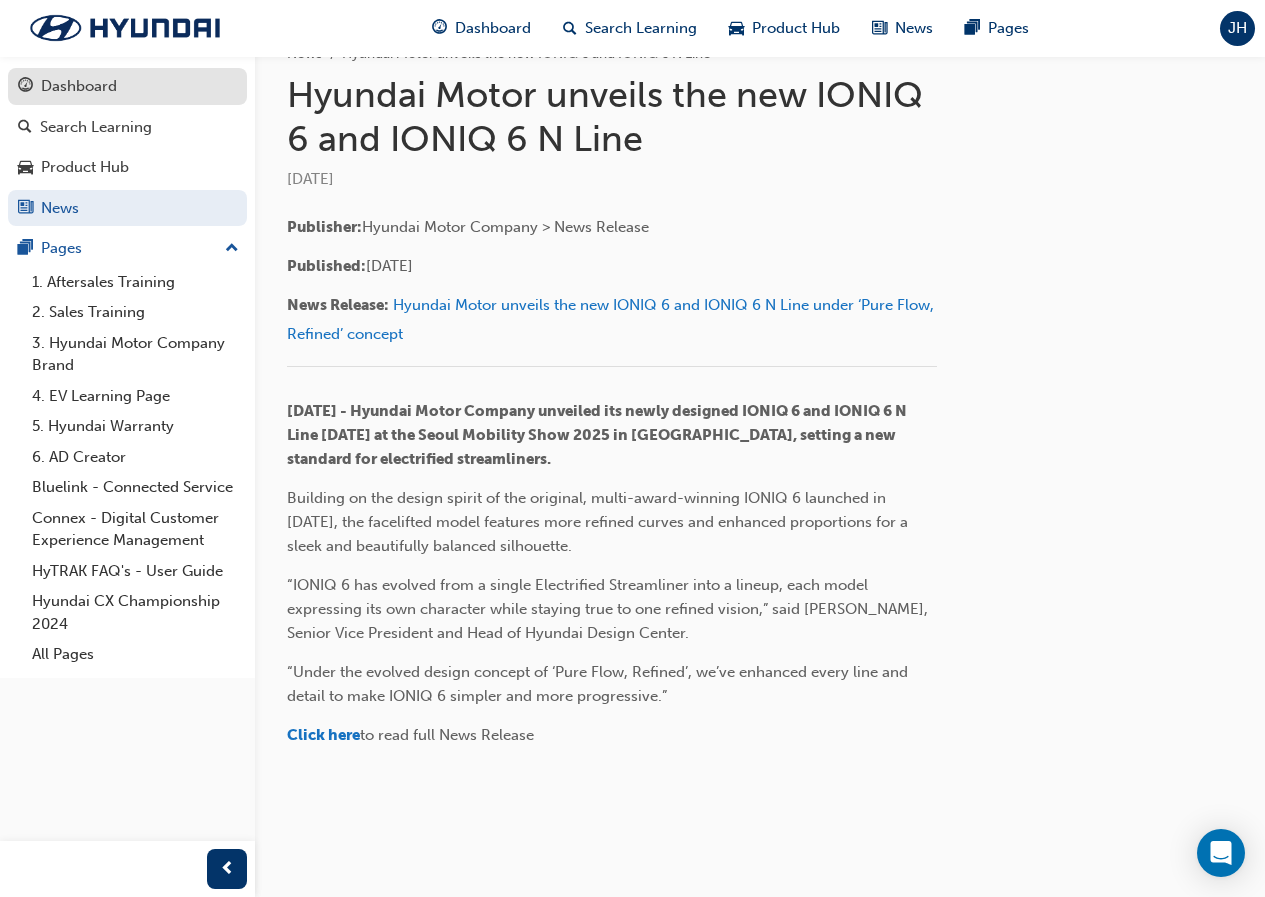 click on "Dashboard" at bounding box center (127, 86) 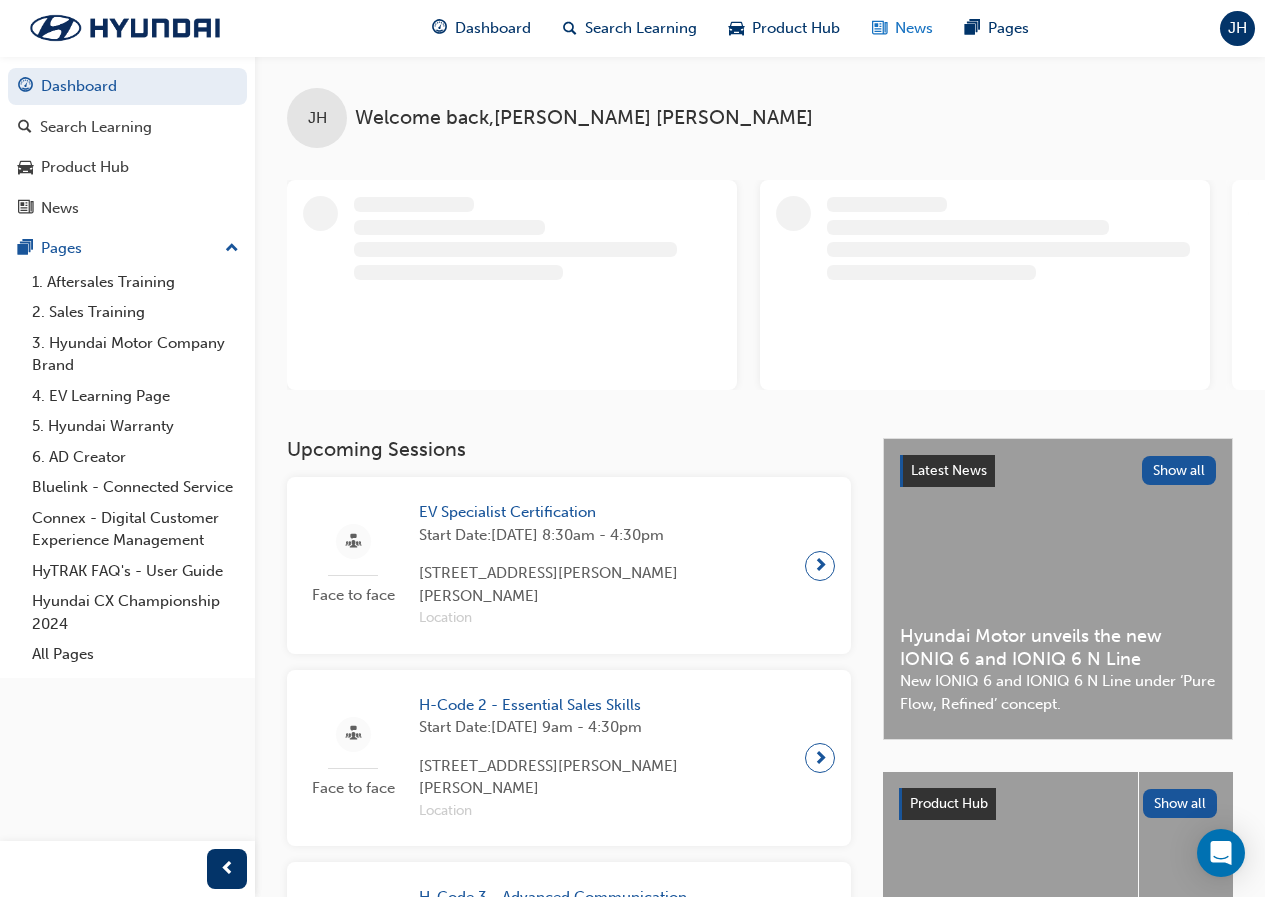 click at bounding box center (879, 28) 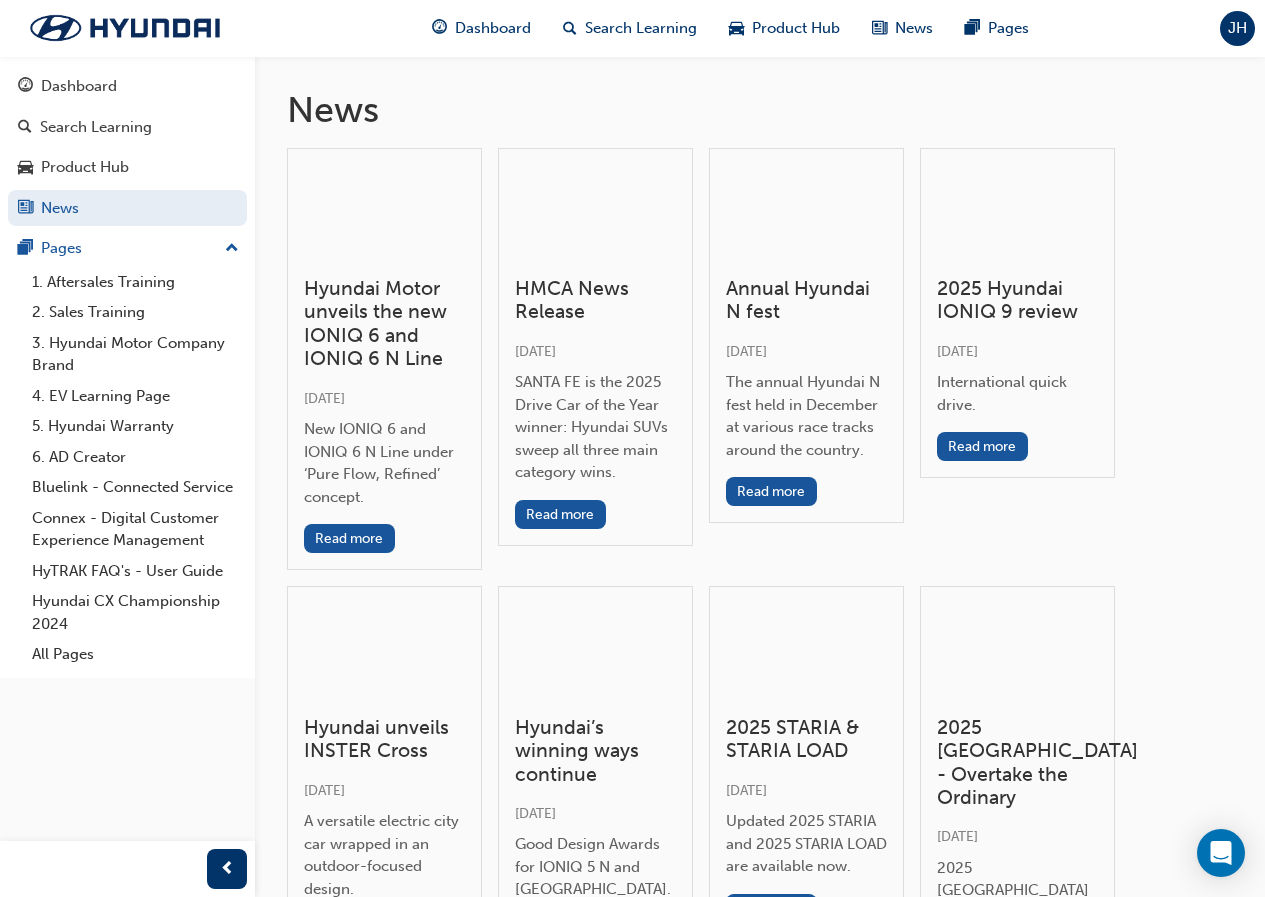 click at bounding box center [1017, 213] 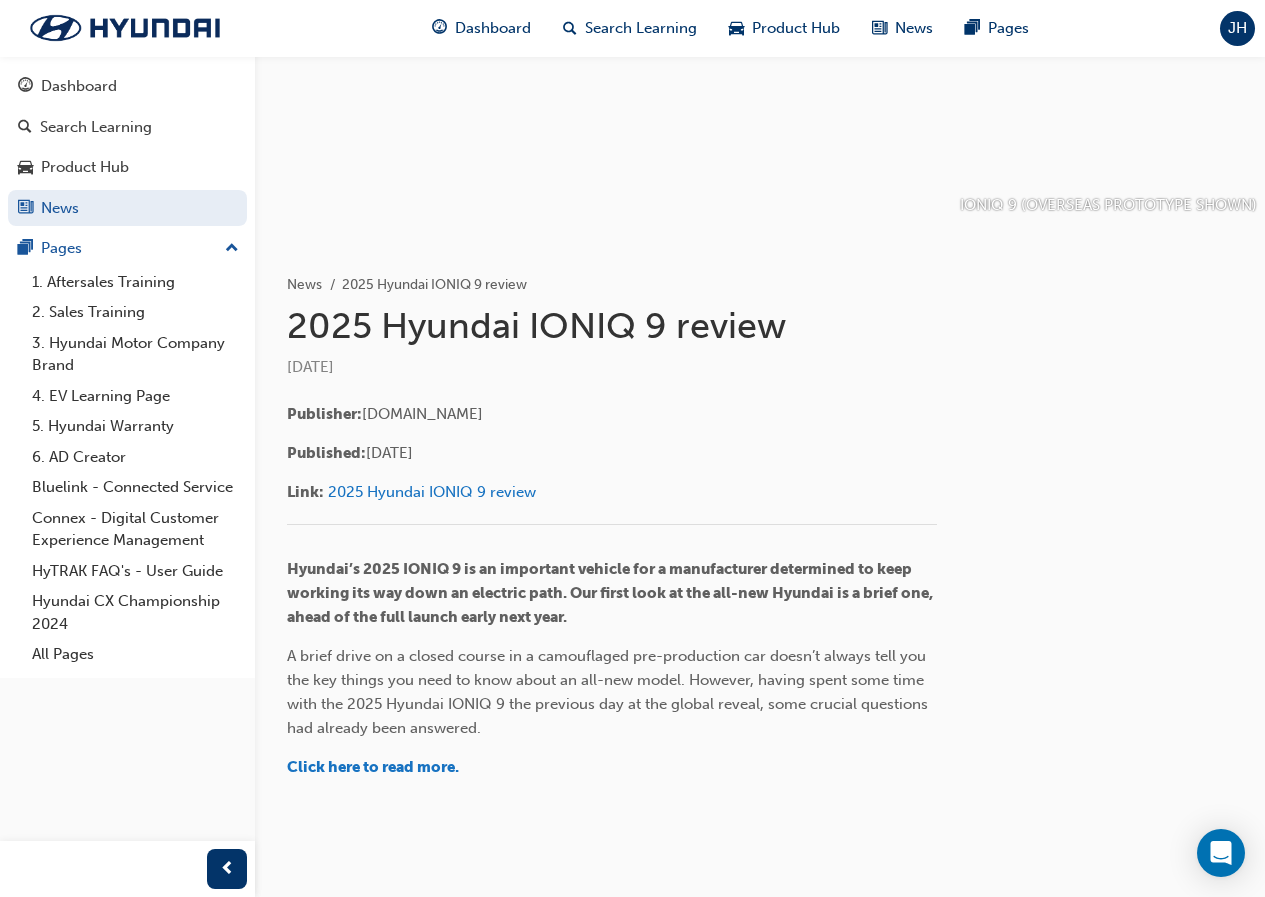 scroll, scrollTop: 200, scrollLeft: 0, axis: vertical 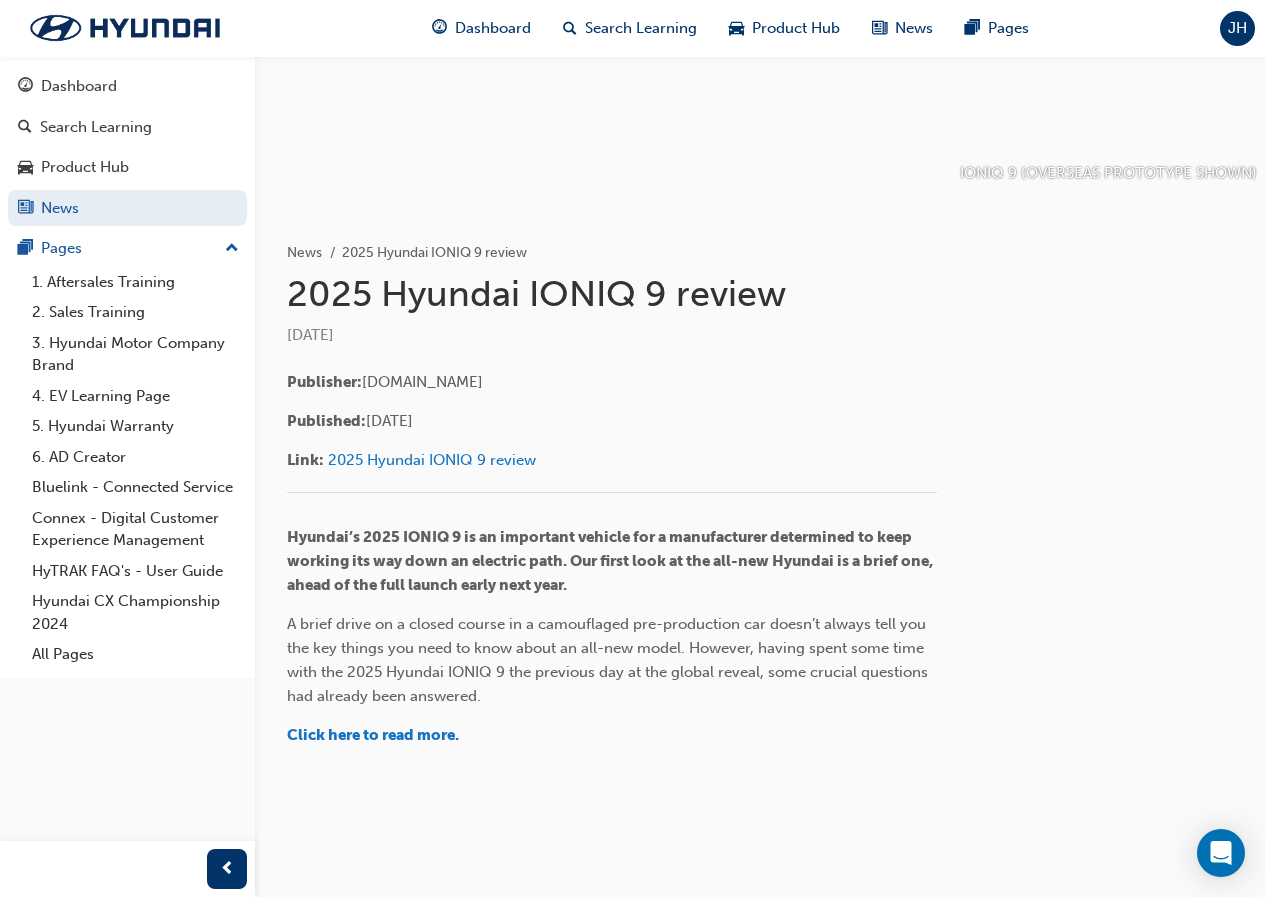 click on "A brief drive on a closed course in a camouflaged pre-production car doesn’t always tell you the key things you need to know about an all-new model. However, having spent some time with the 2025 Hyundai IONIQ 9 the previous day at the global reveal, some crucial questions had already been answered." at bounding box center [612, 660] 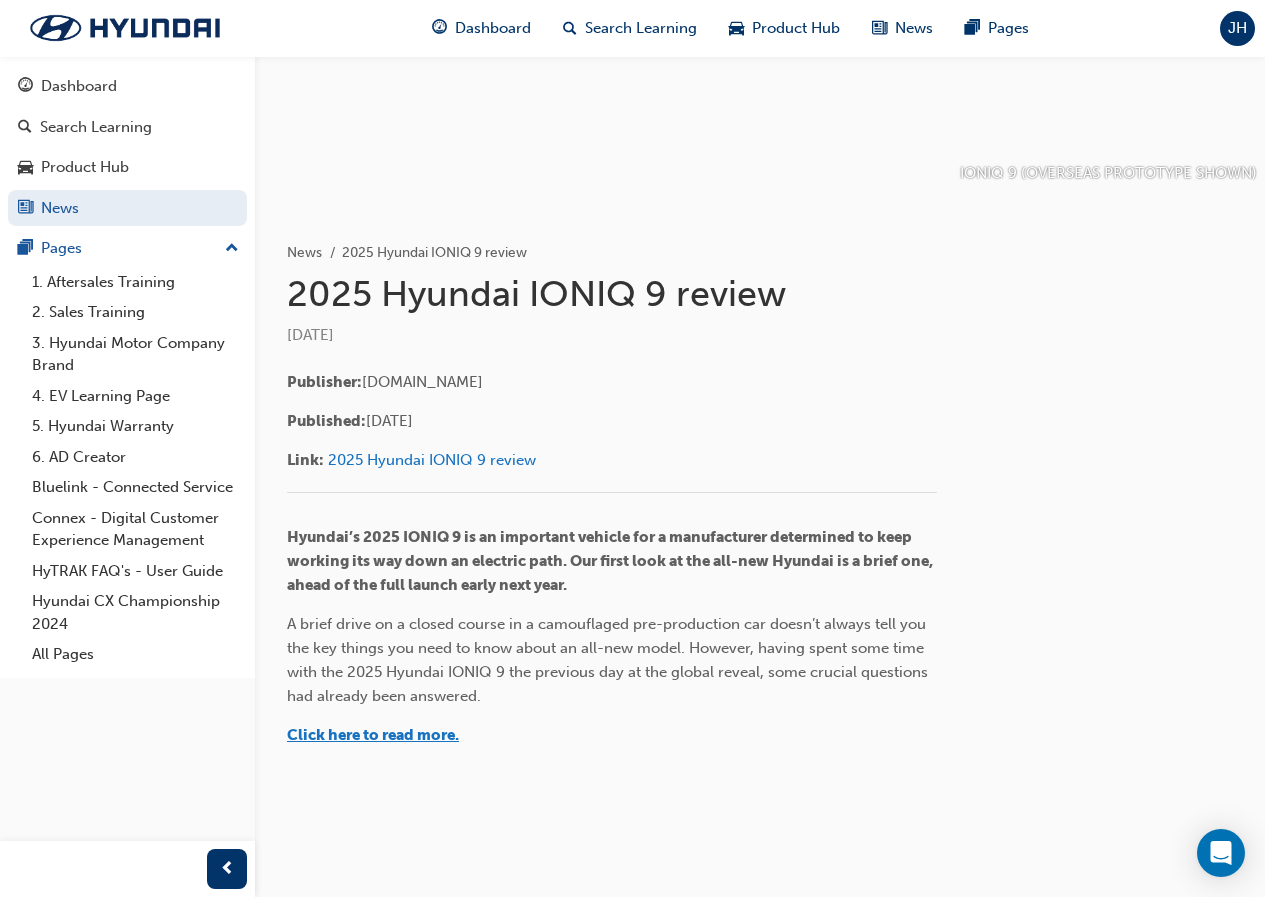 click on "Click here to read more." at bounding box center (373, 735) 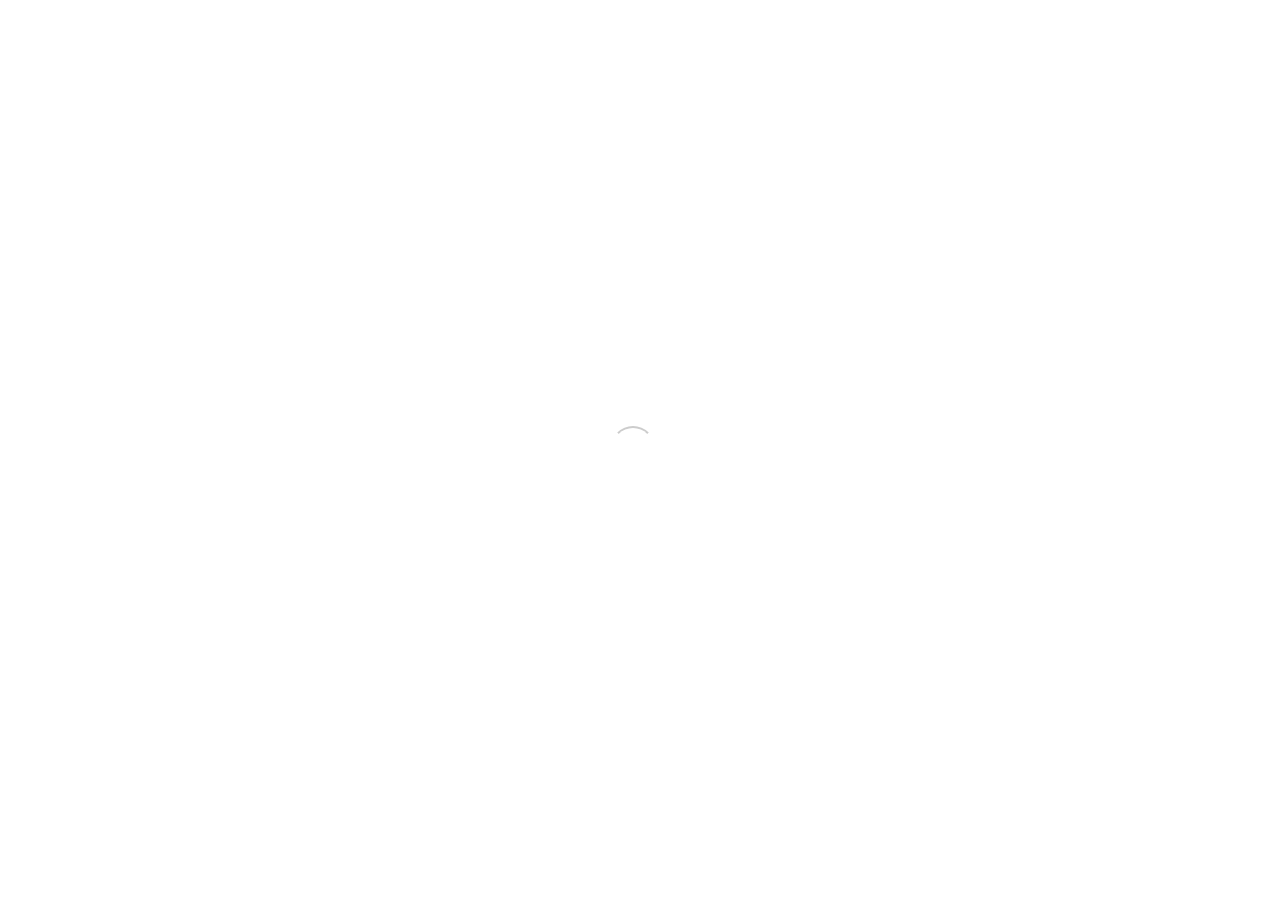scroll, scrollTop: 0, scrollLeft: 0, axis: both 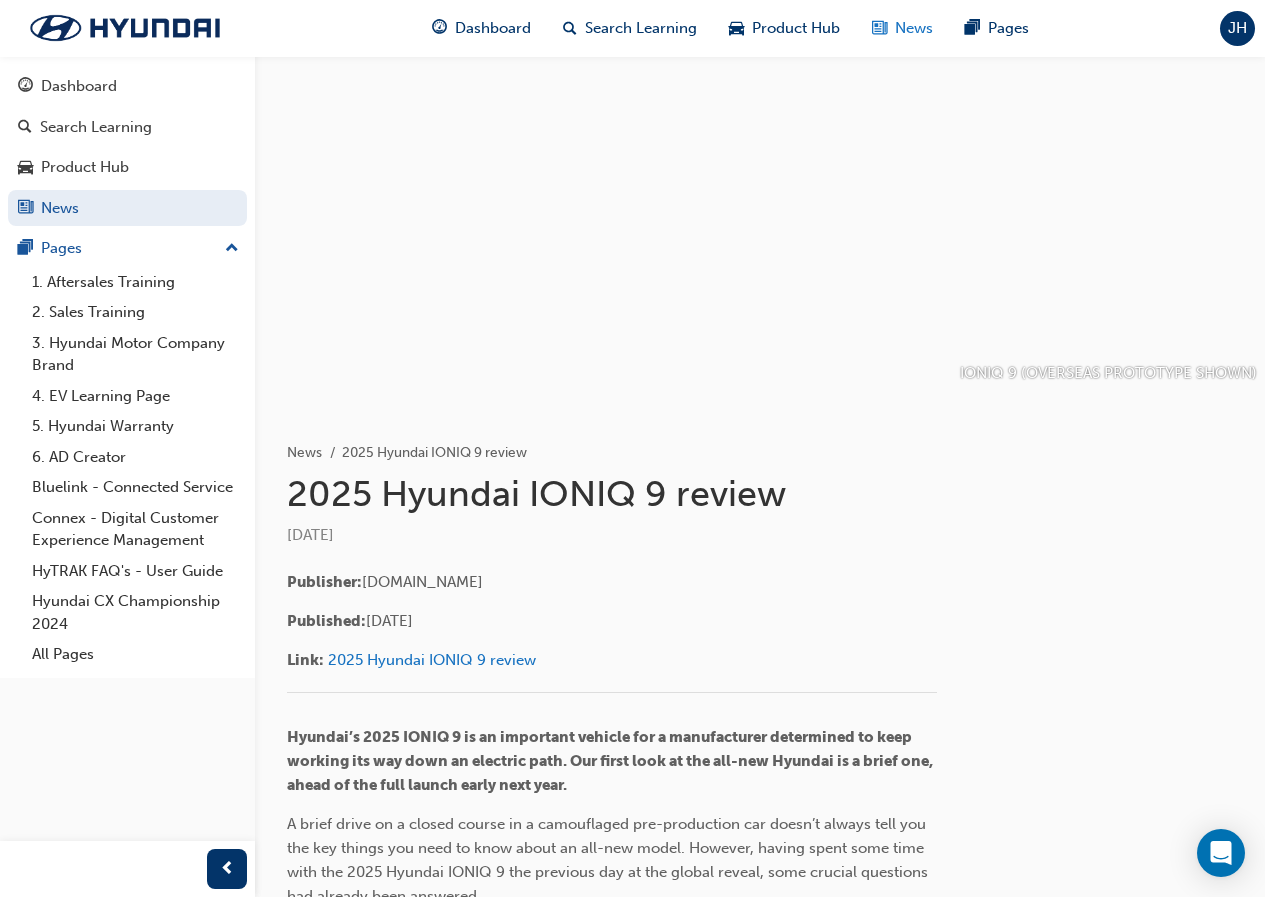 click on "News" at bounding box center [914, 28] 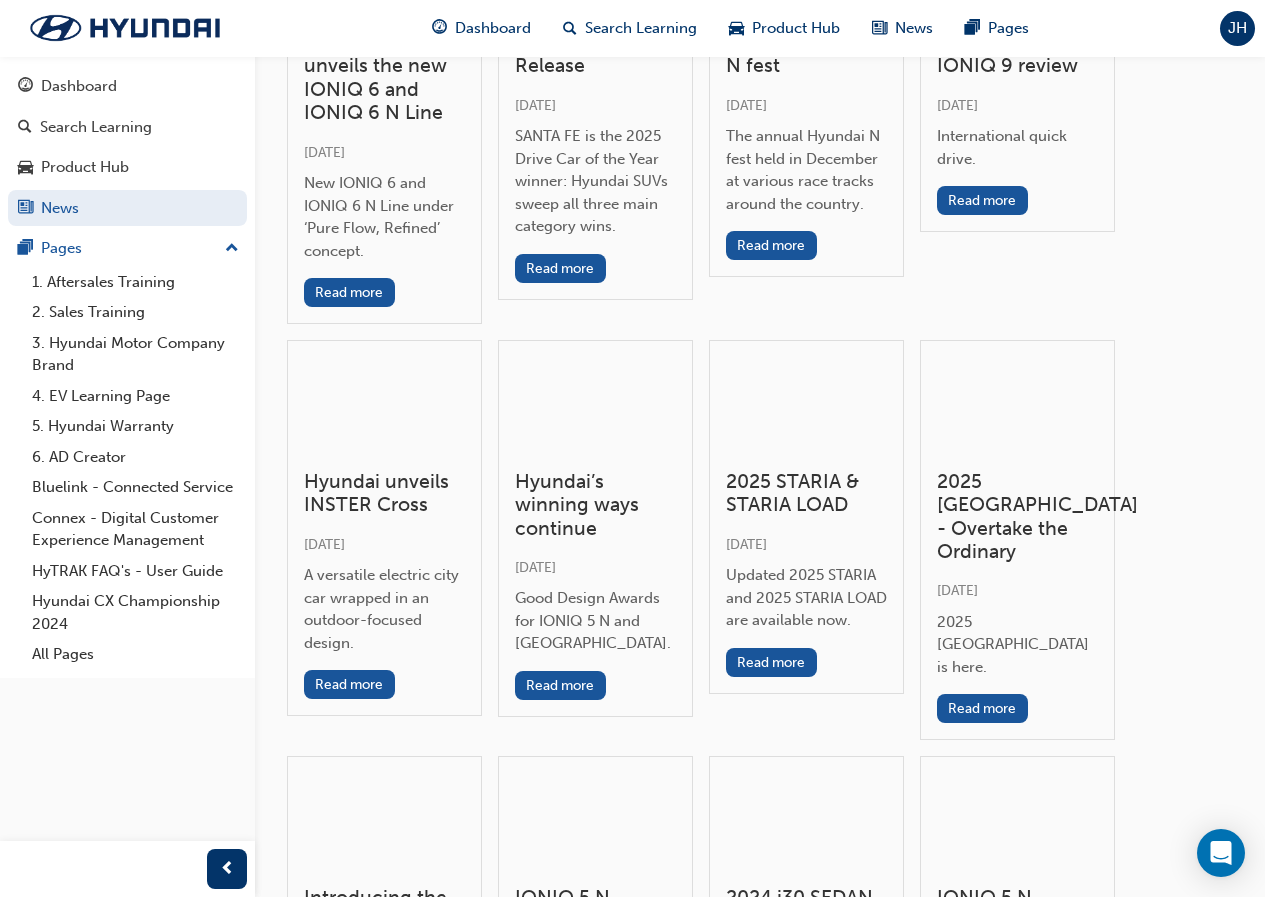 scroll, scrollTop: 0, scrollLeft: 0, axis: both 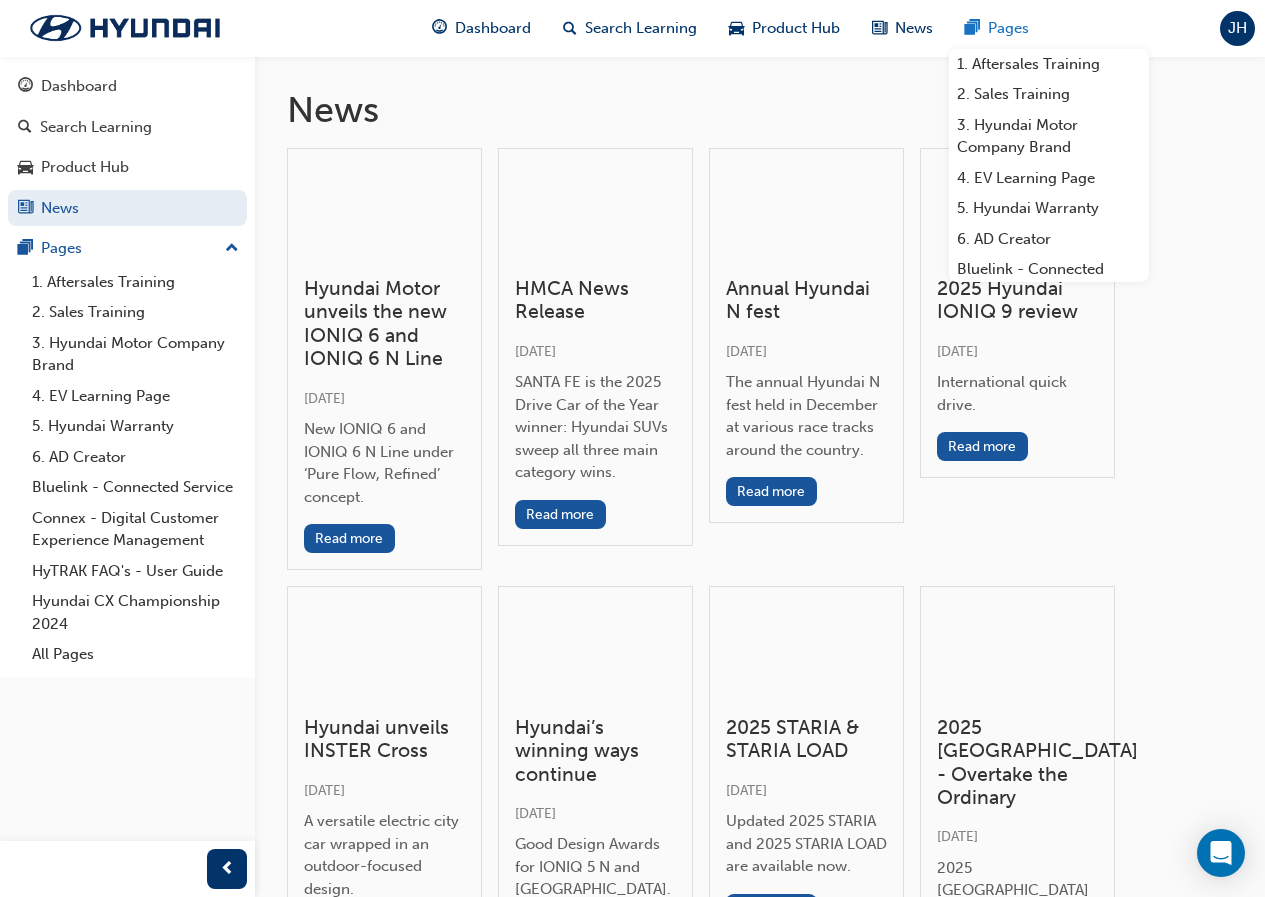 click on "Pages" at bounding box center (1008, 28) 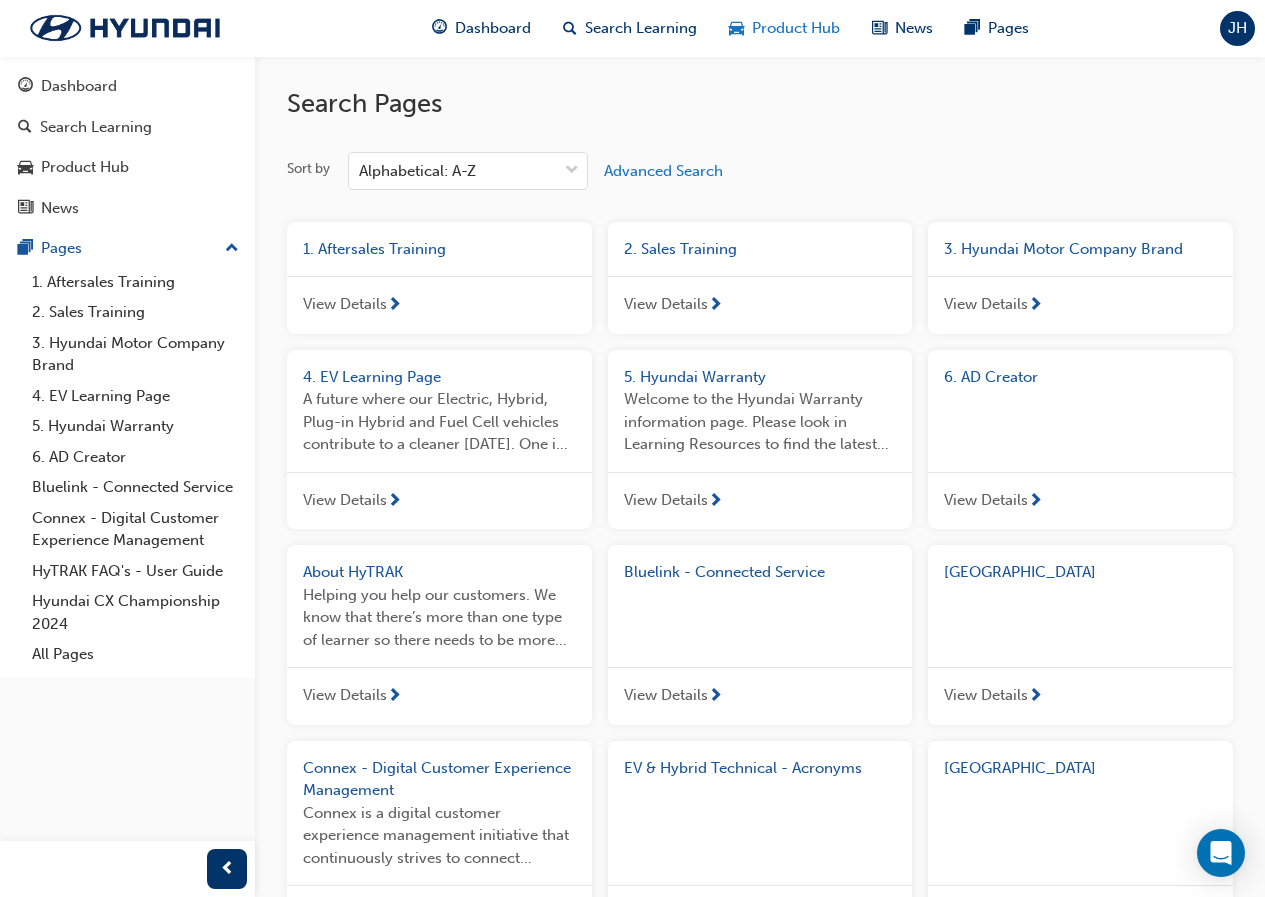 click on "Product Hub" at bounding box center [796, 28] 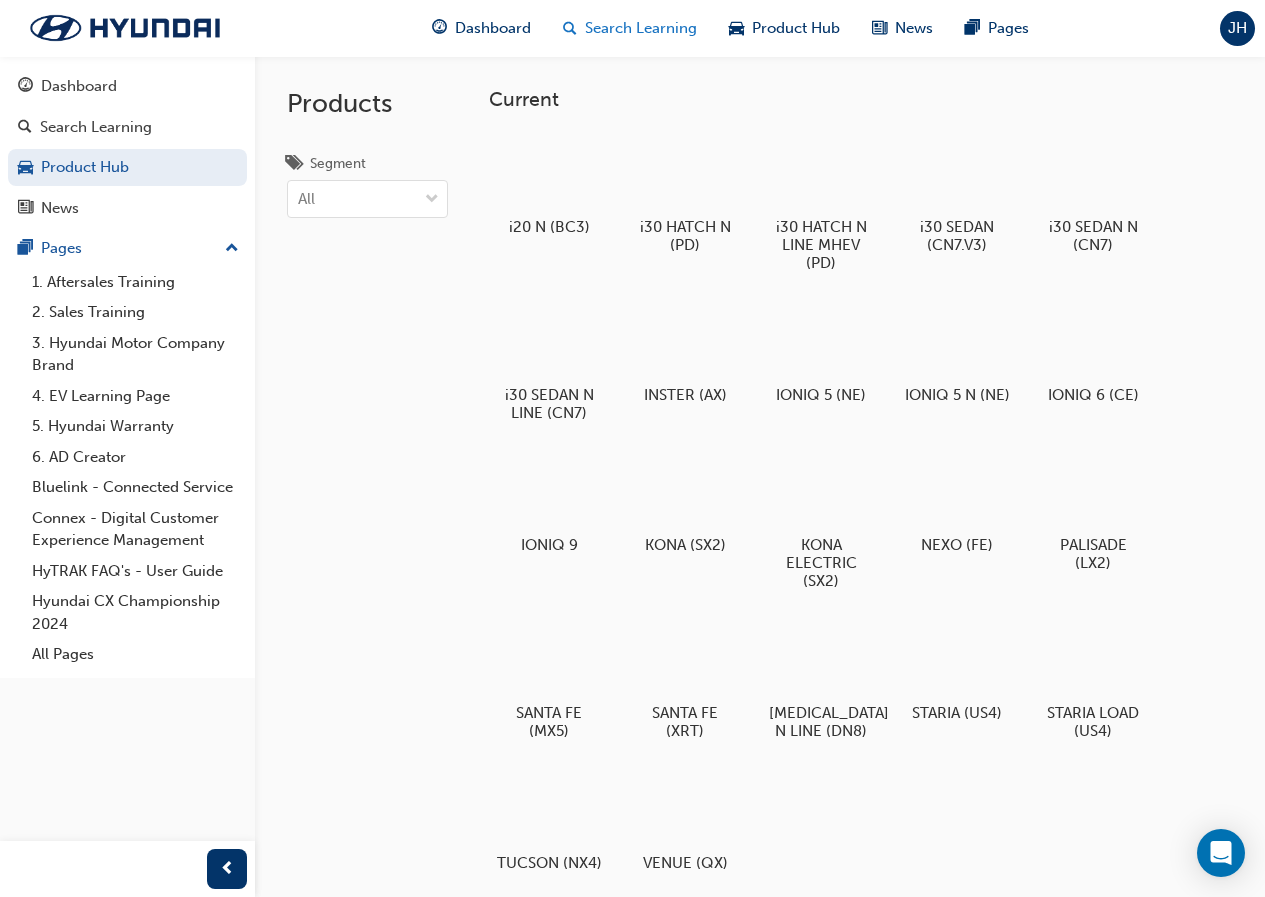 click on "Search Learning" at bounding box center (630, 28) 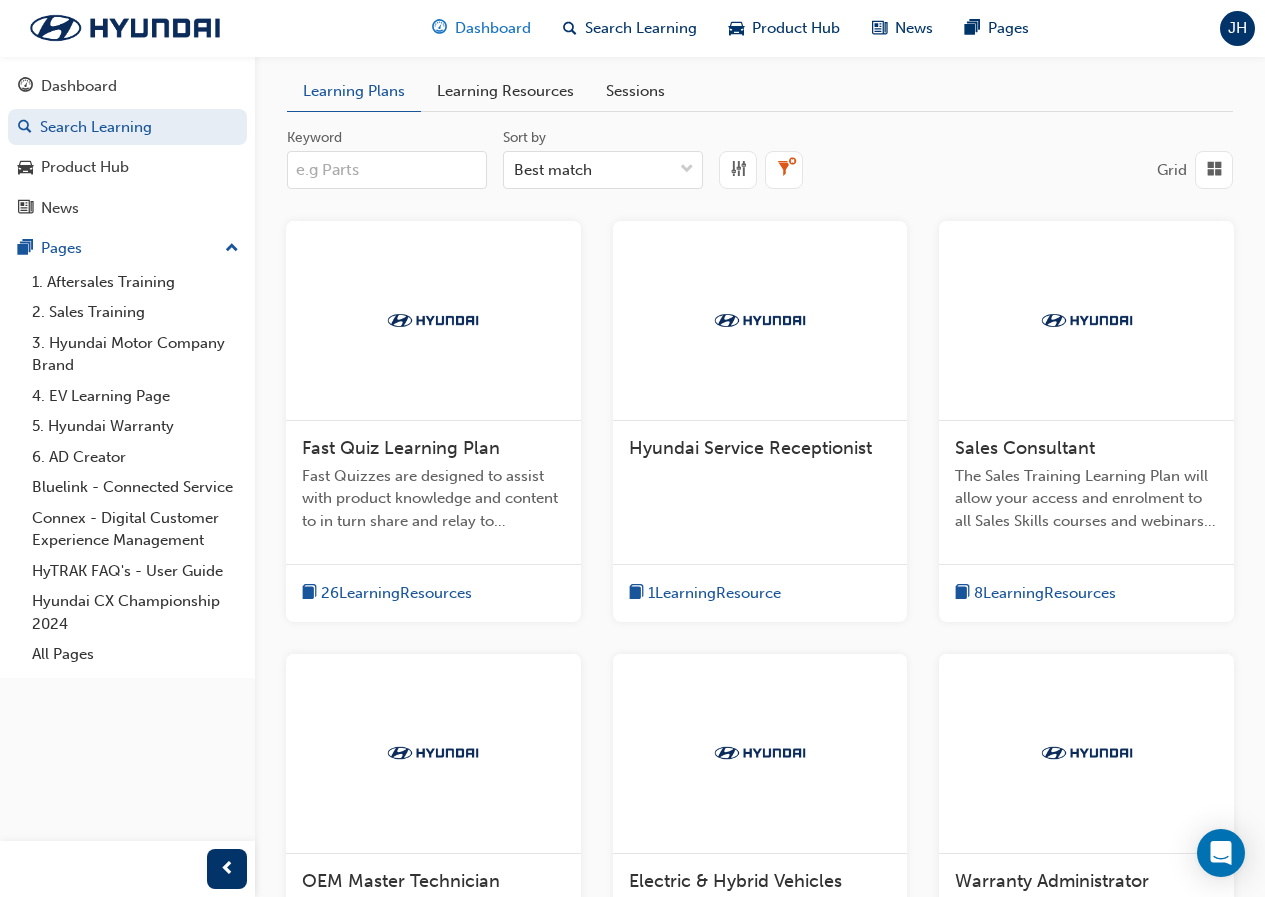 click at bounding box center [439, 28] 